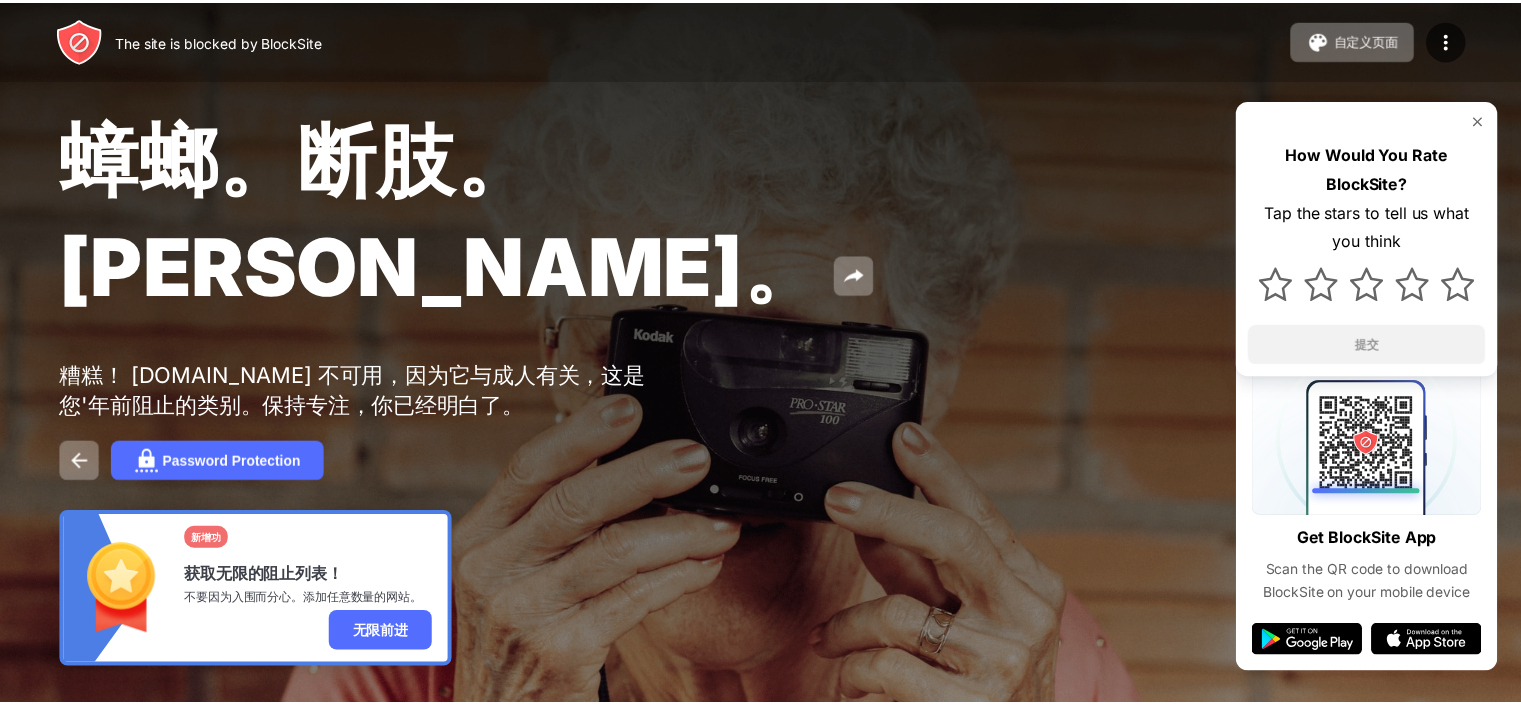 scroll, scrollTop: 0, scrollLeft: 0, axis: both 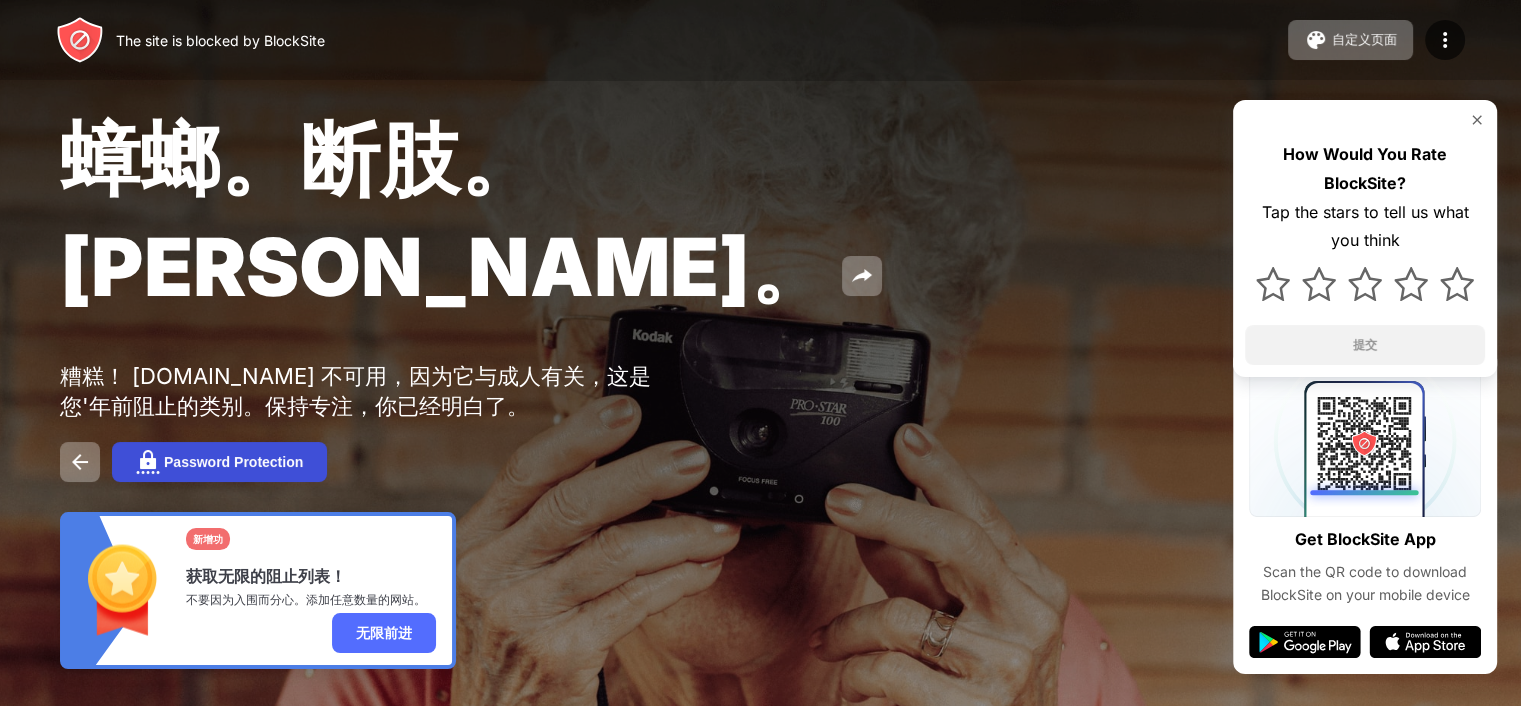 click on "Password Protection" at bounding box center [233, 462] 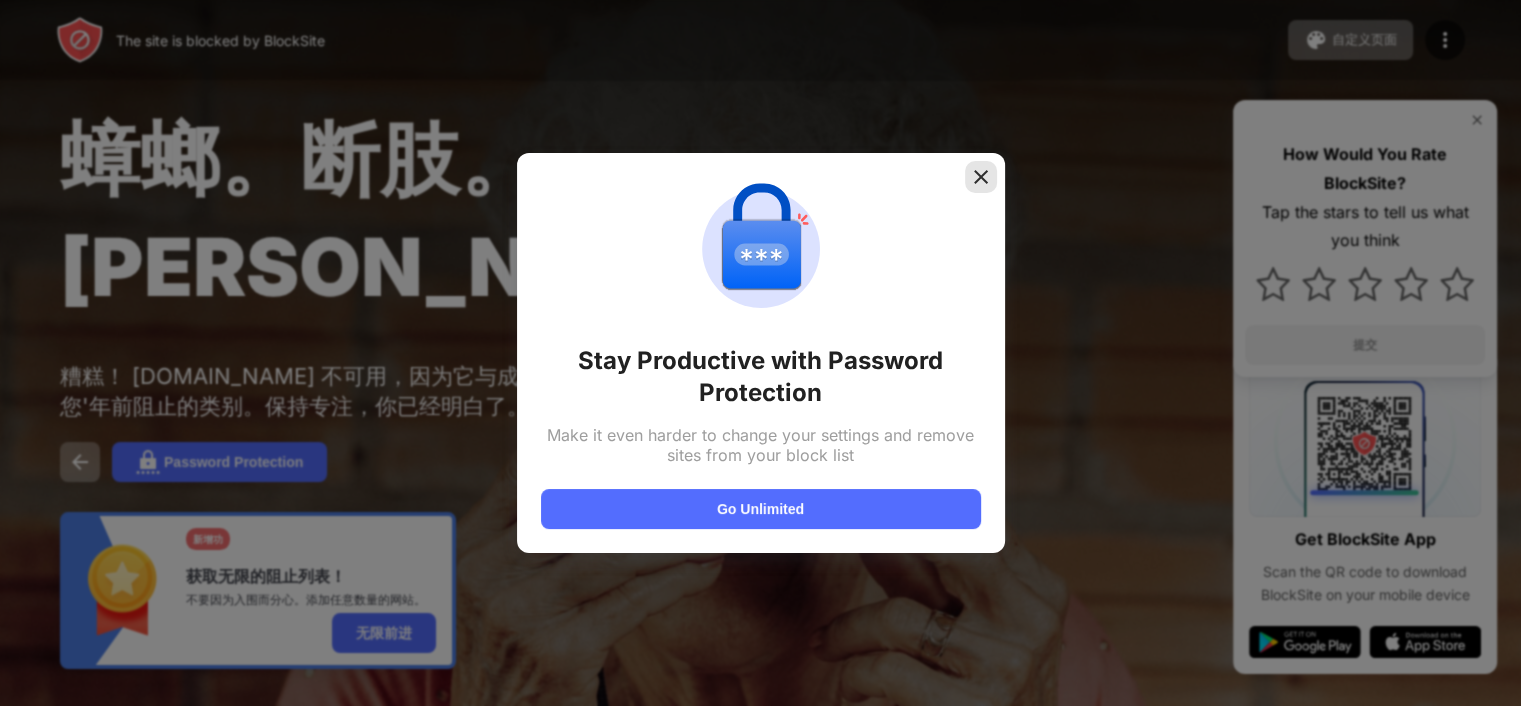 click at bounding box center (981, 177) 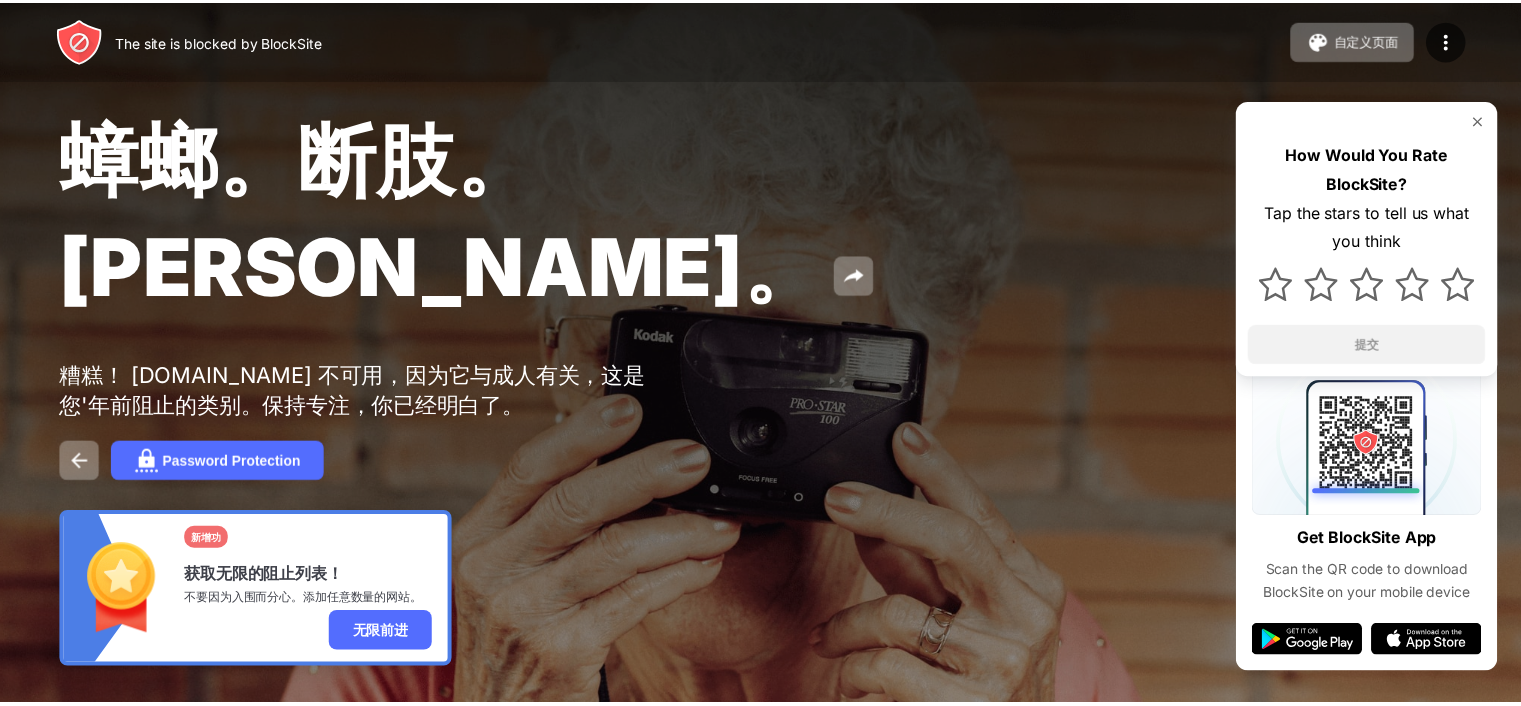 scroll, scrollTop: 0, scrollLeft: 0, axis: both 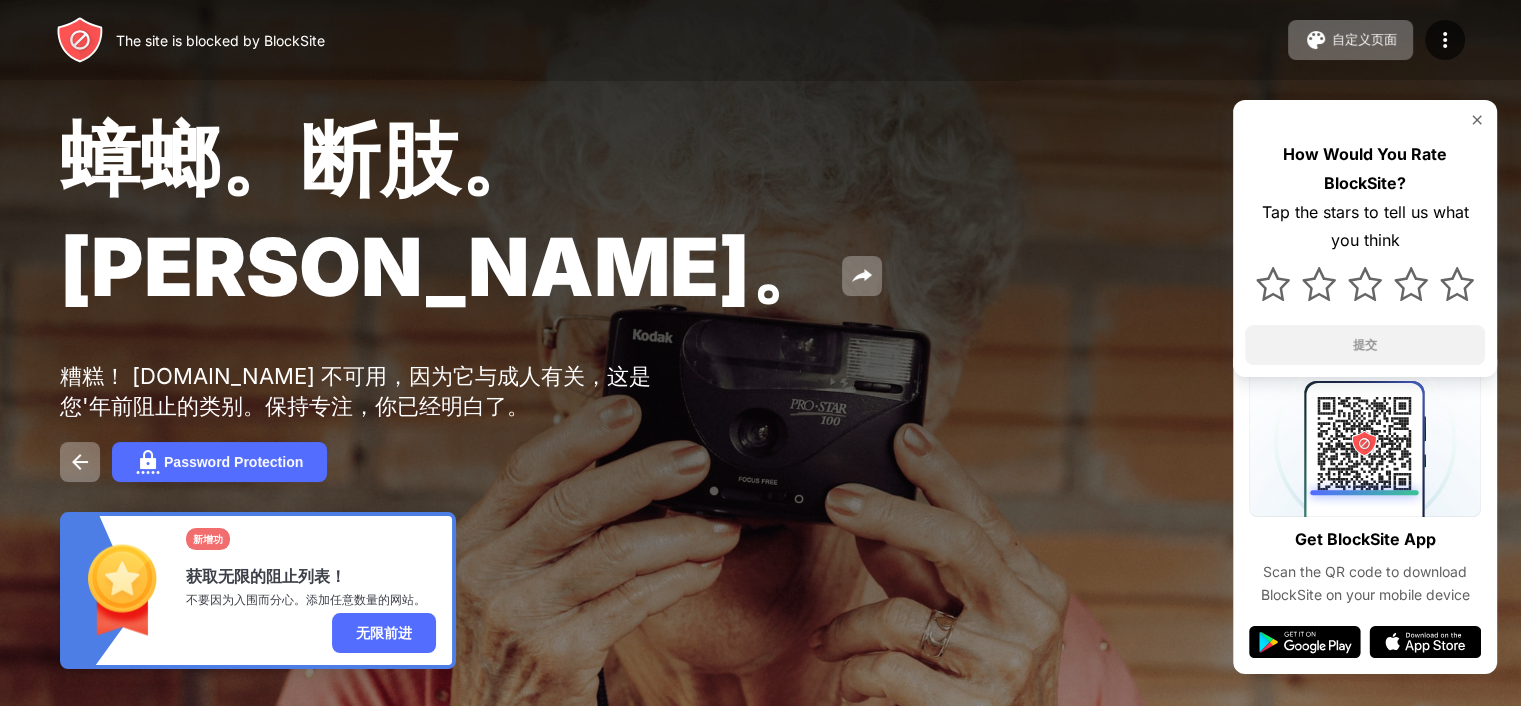 drag, startPoint x: 64, startPoint y: 174, endPoint x: 388, endPoint y: 191, distance: 324.44568 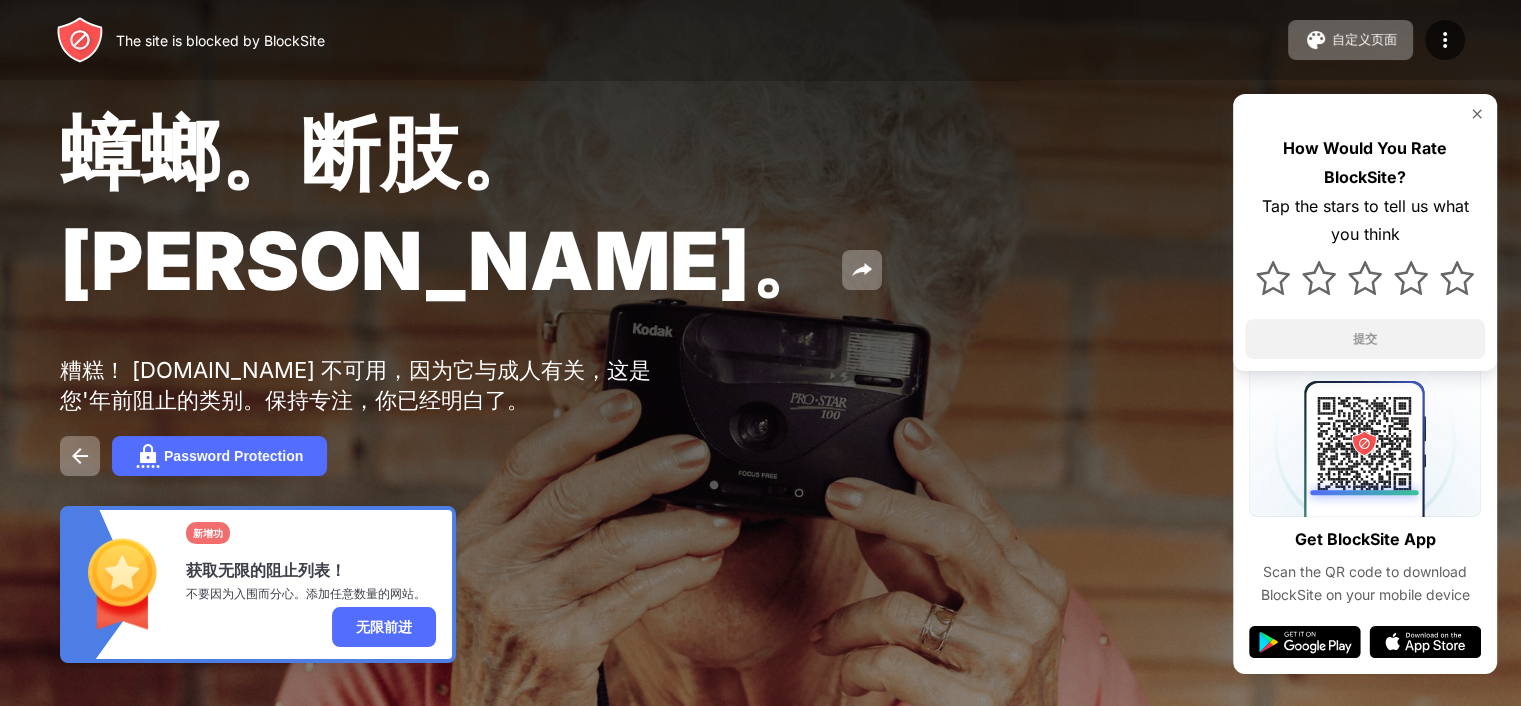 scroll, scrollTop: 0, scrollLeft: 0, axis: both 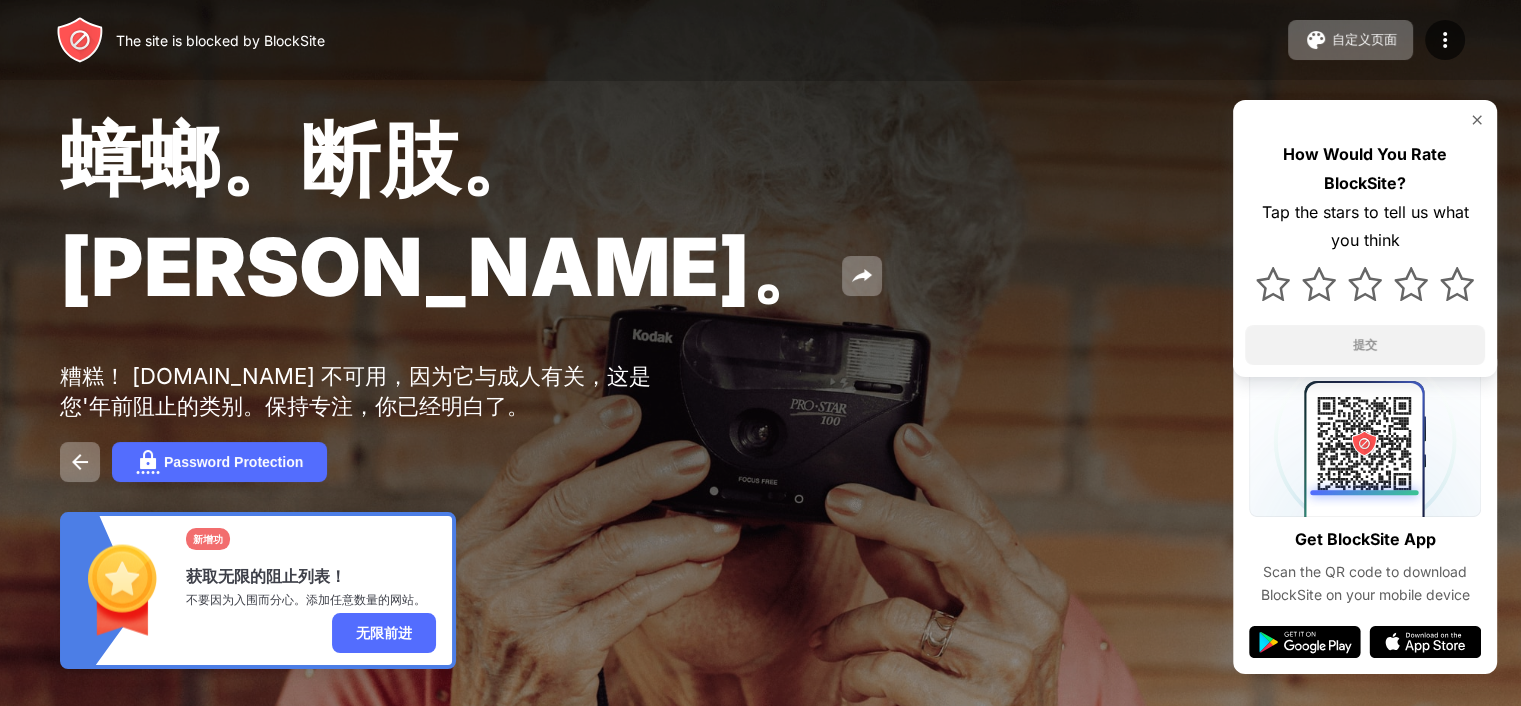 click at bounding box center [1477, 120] 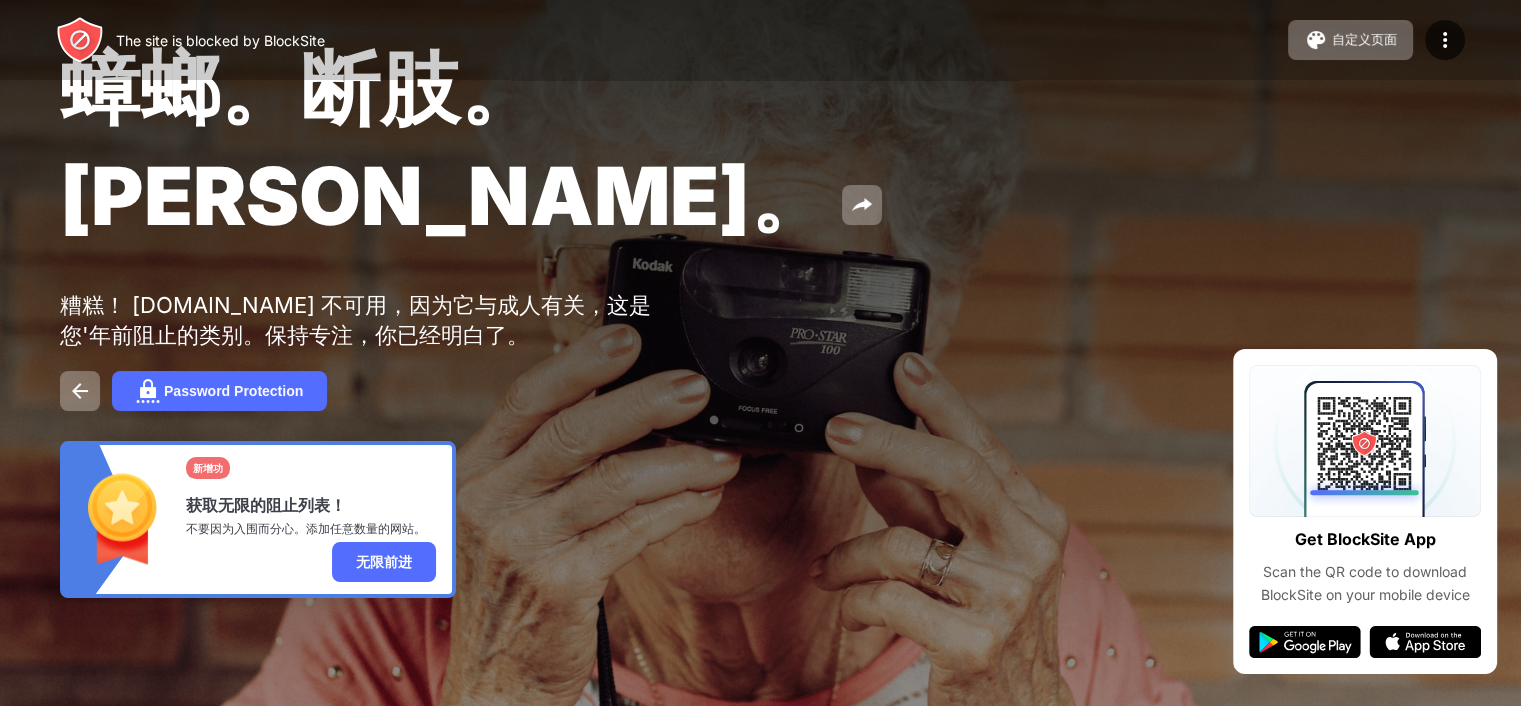 scroll, scrollTop: 92, scrollLeft: 0, axis: vertical 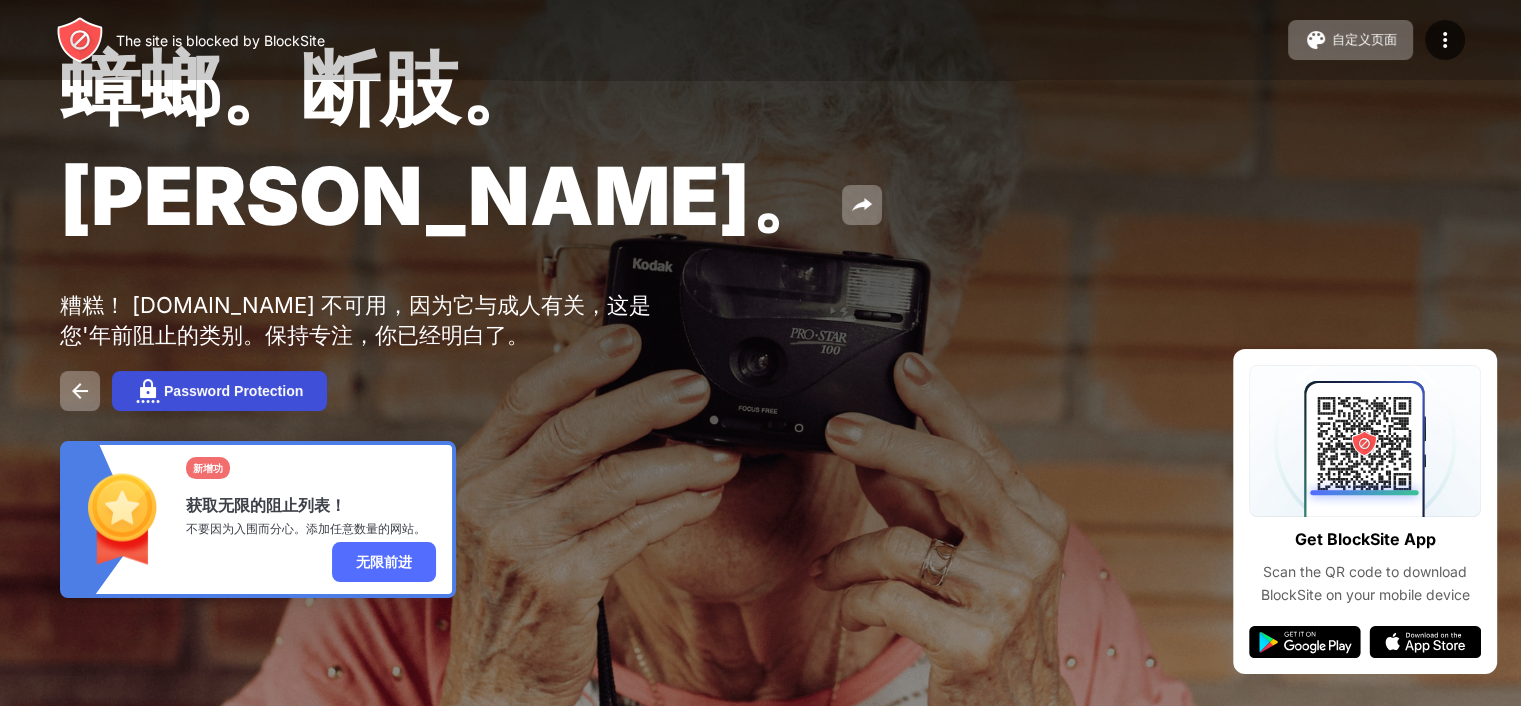 click on "Password Protection" at bounding box center [233, 391] 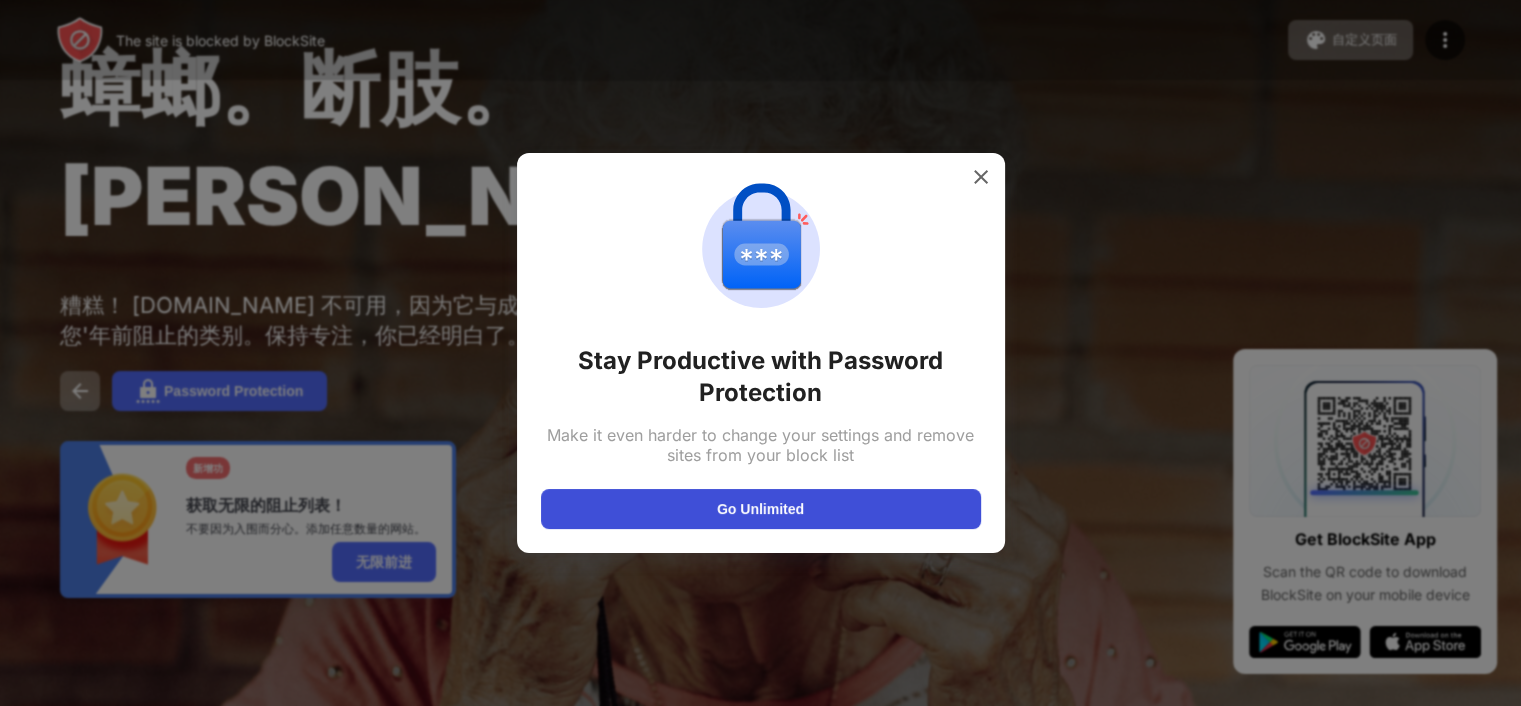 click on "Go Unlimited" at bounding box center (761, 509) 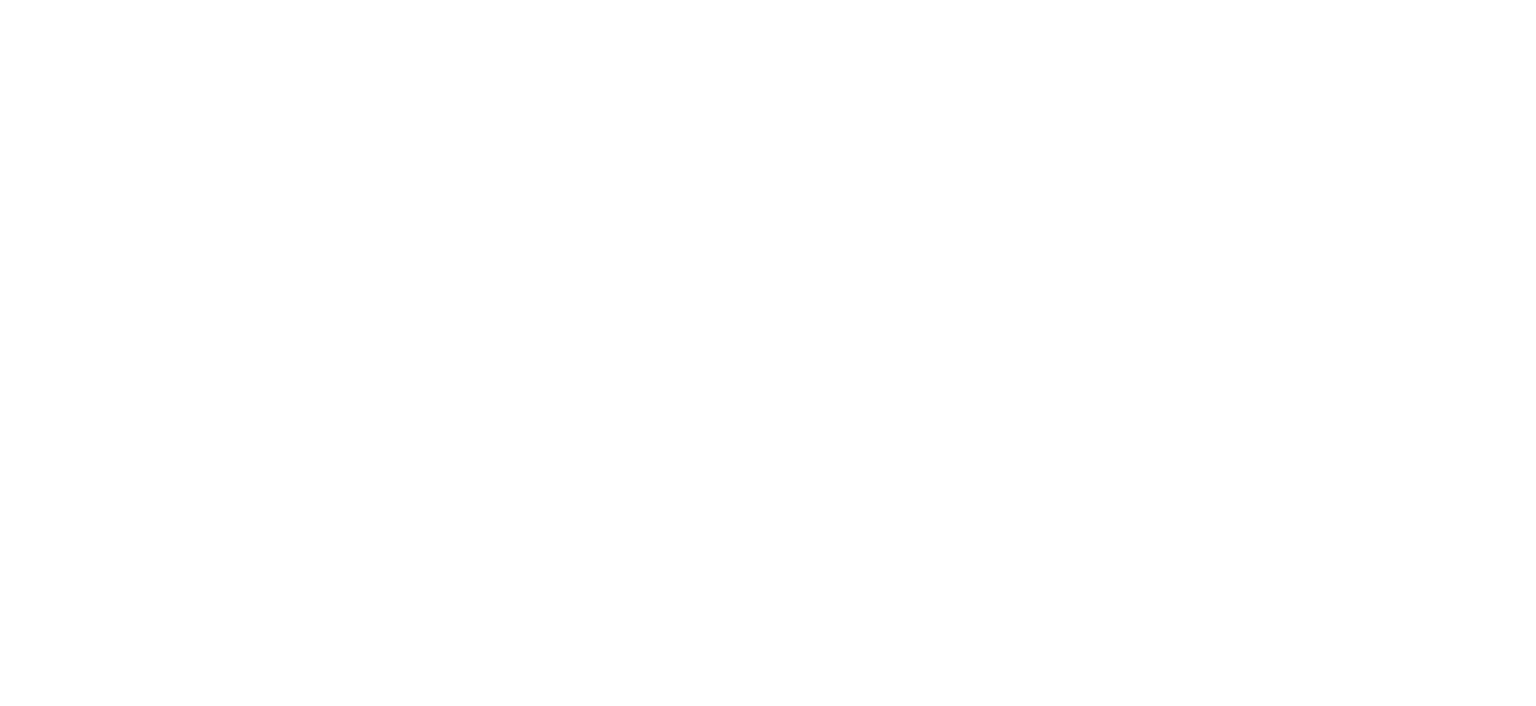 scroll, scrollTop: 0, scrollLeft: 0, axis: both 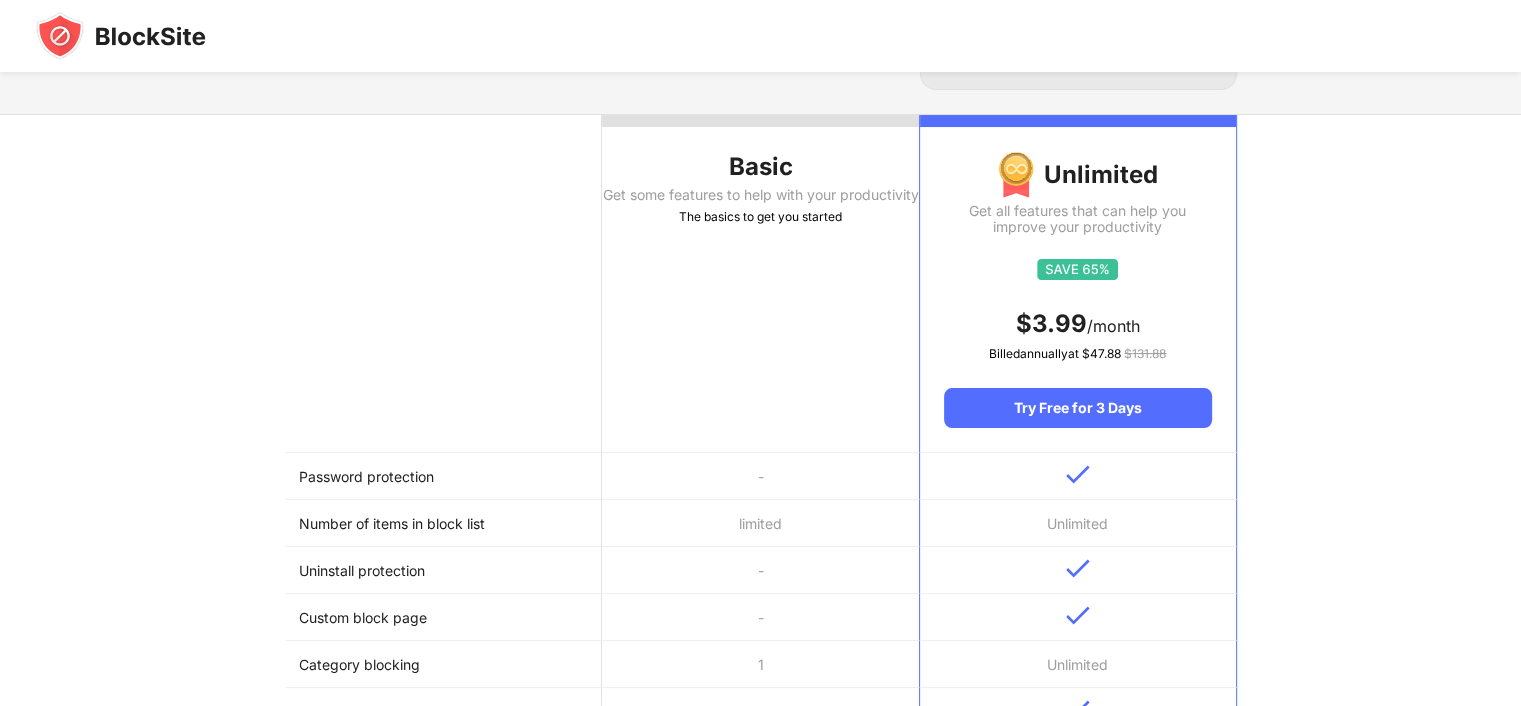 click at bounding box center (443, 284) 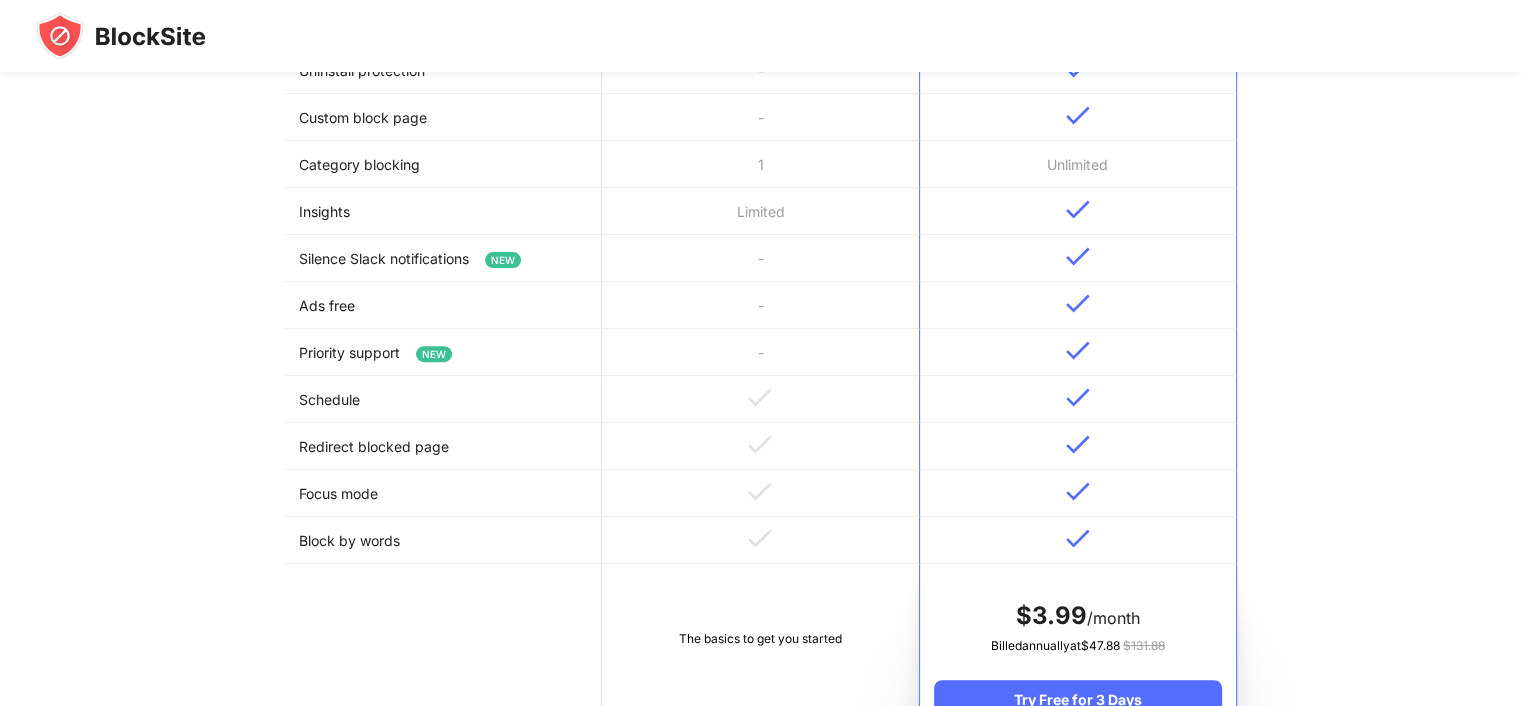 scroll, scrollTop: 1166, scrollLeft: 0, axis: vertical 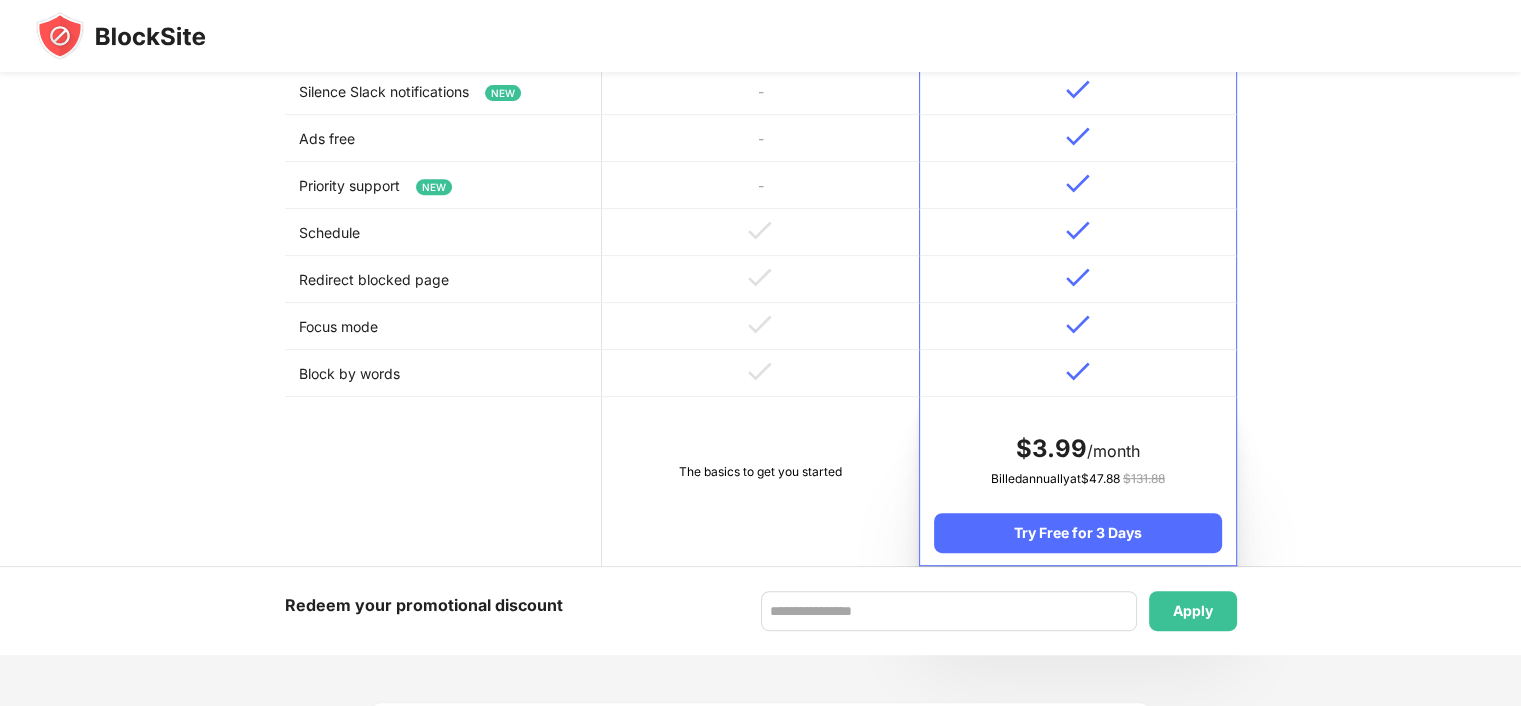 click at bounding box center (760, 279) 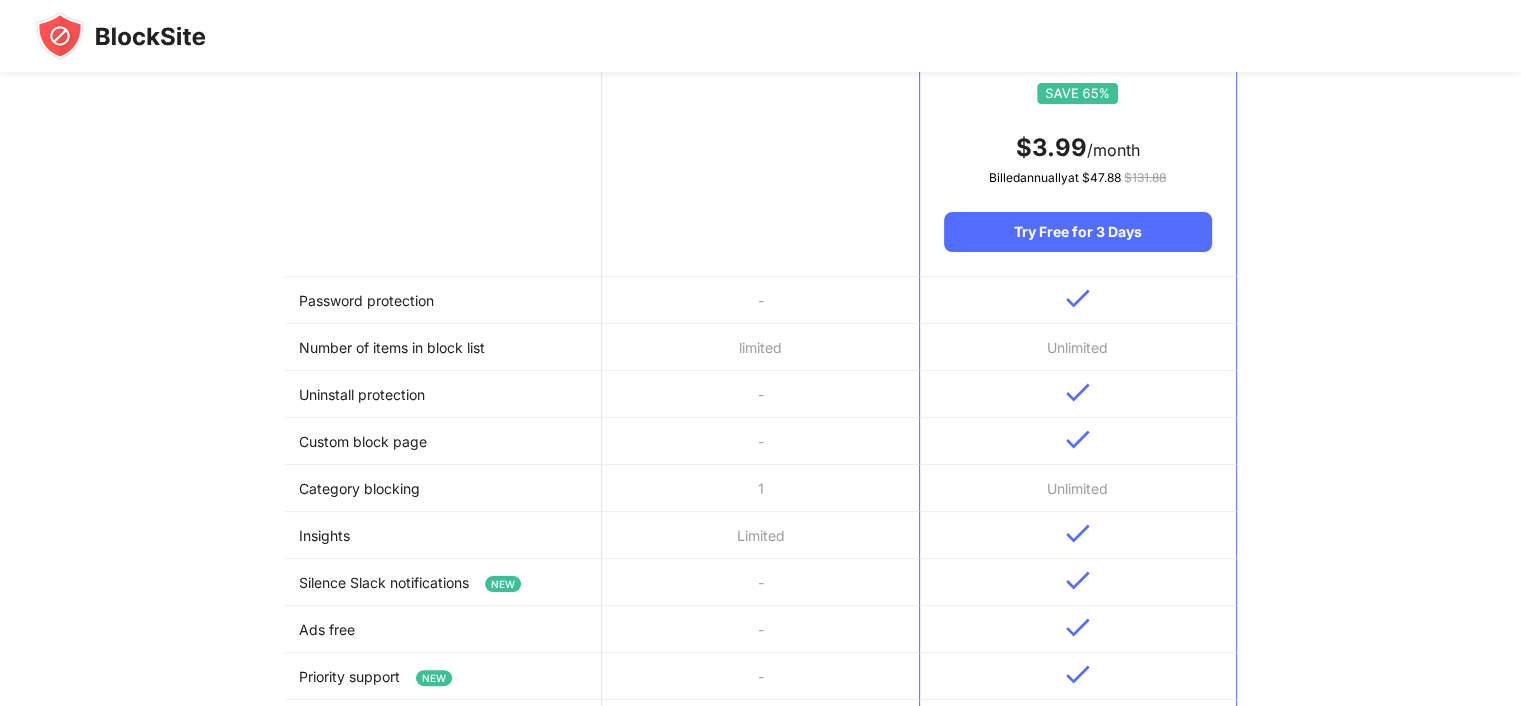 scroll, scrollTop: 0, scrollLeft: 0, axis: both 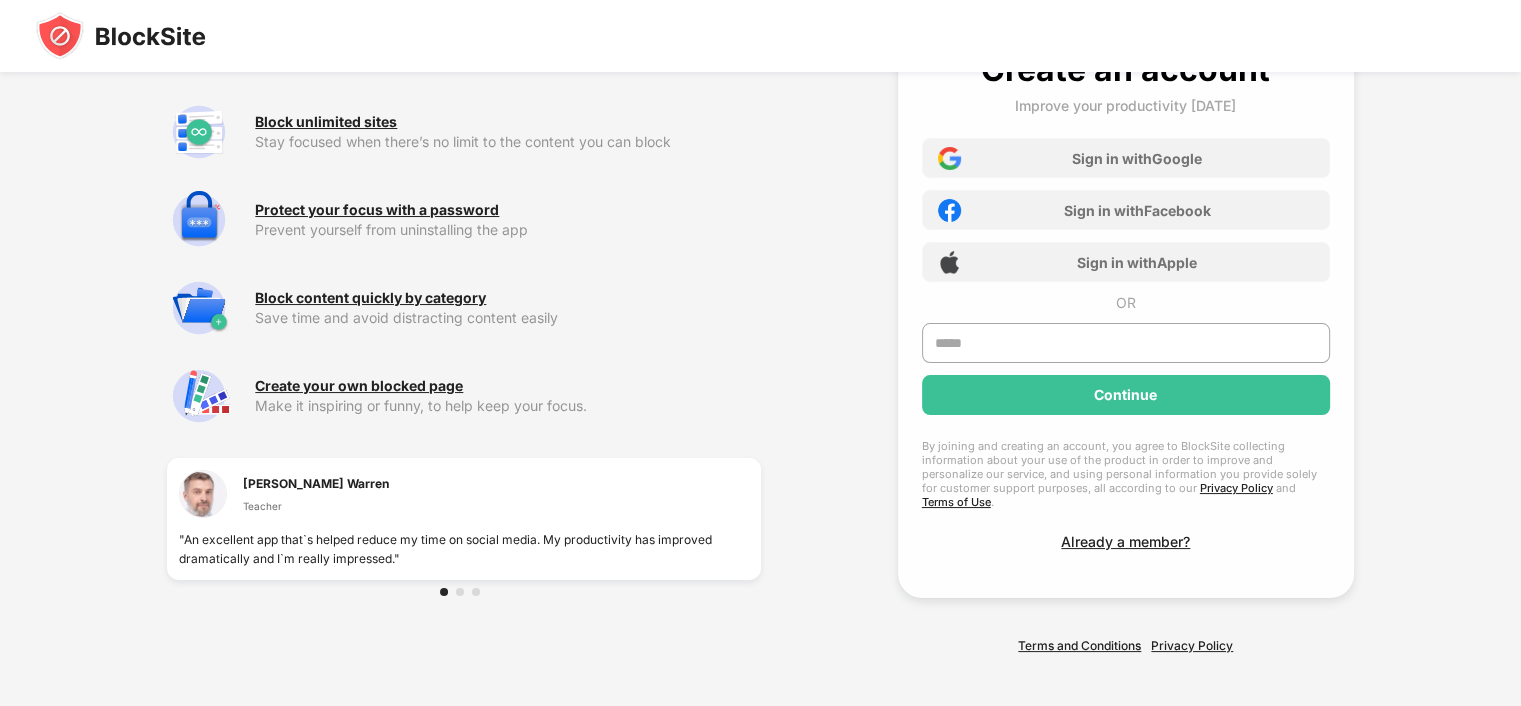 click at bounding box center [121, 36] 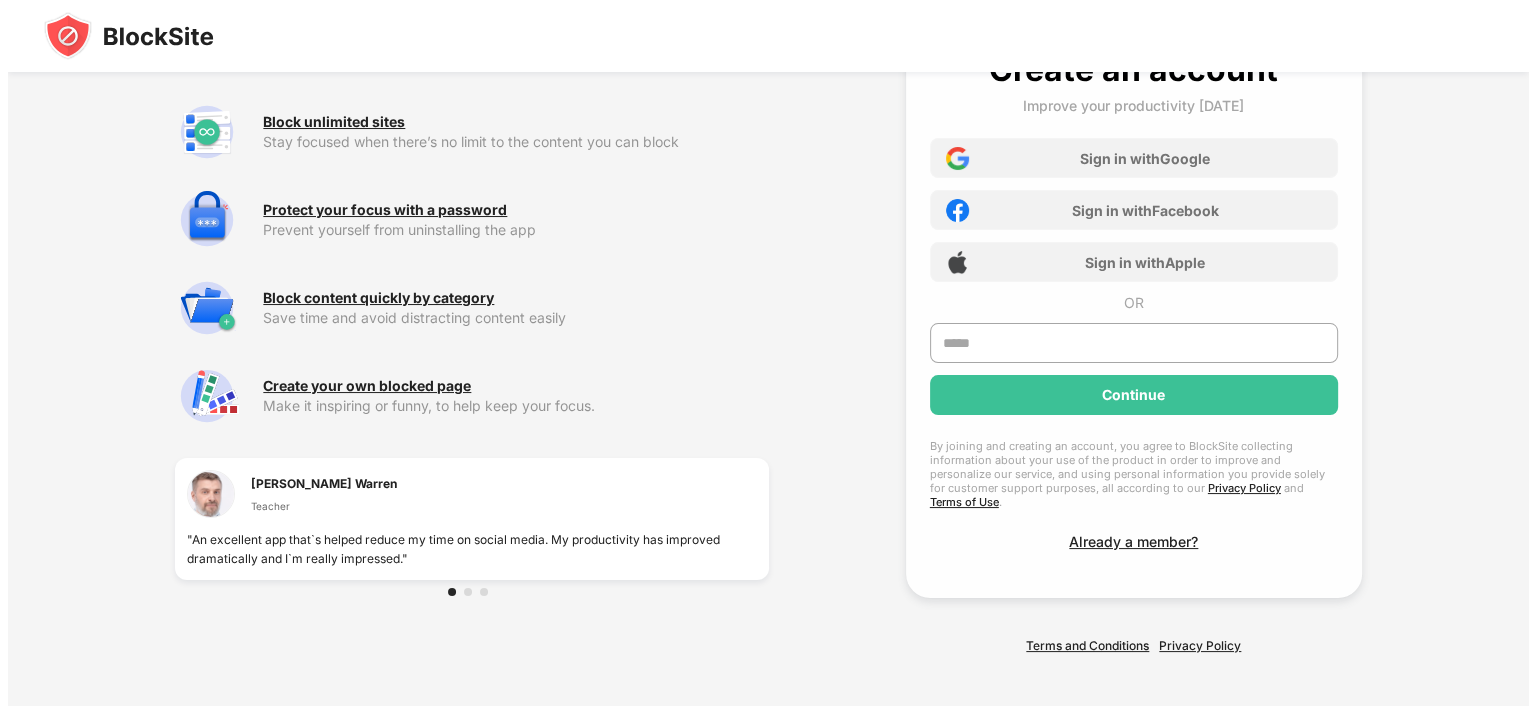 scroll, scrollTop: 0, scrollLeft: 0, axis: both 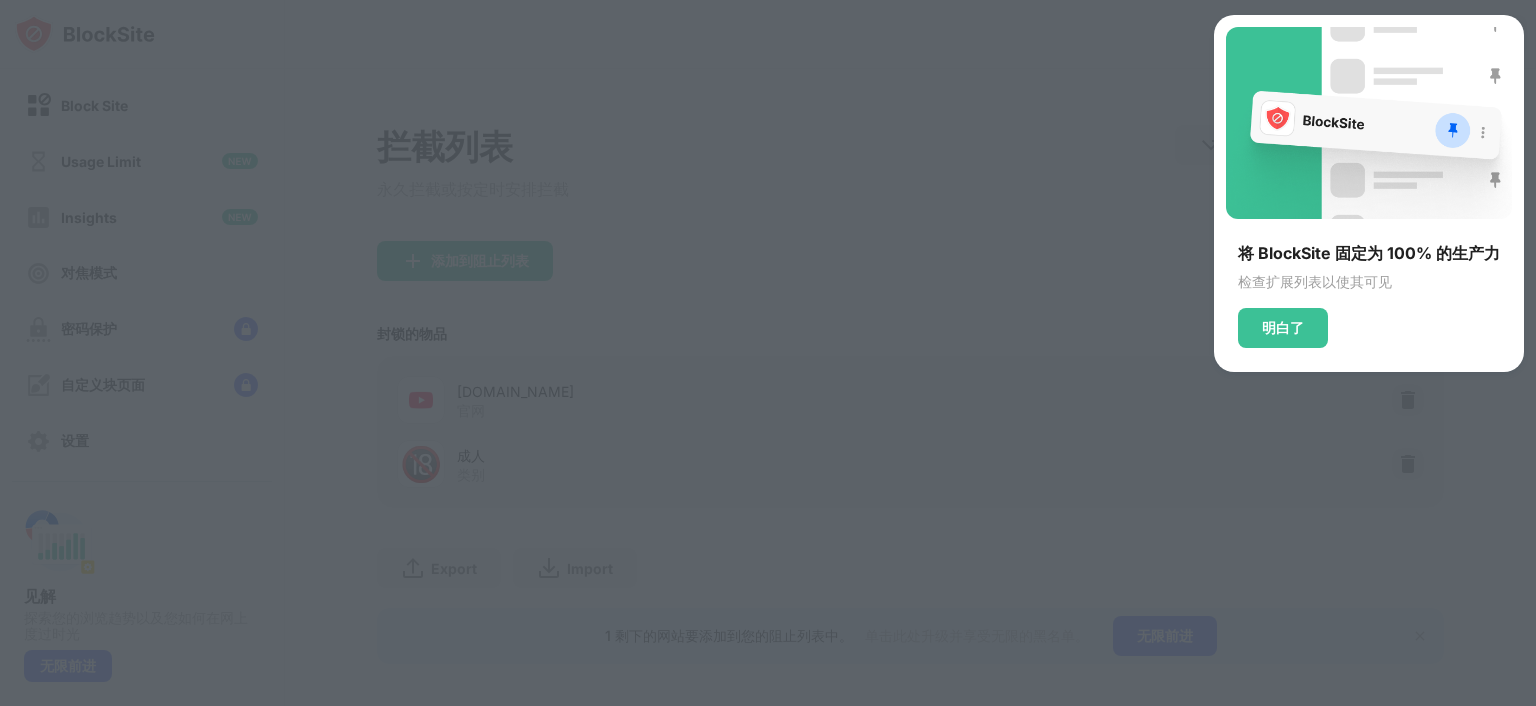click at bounding box center [768, 353] 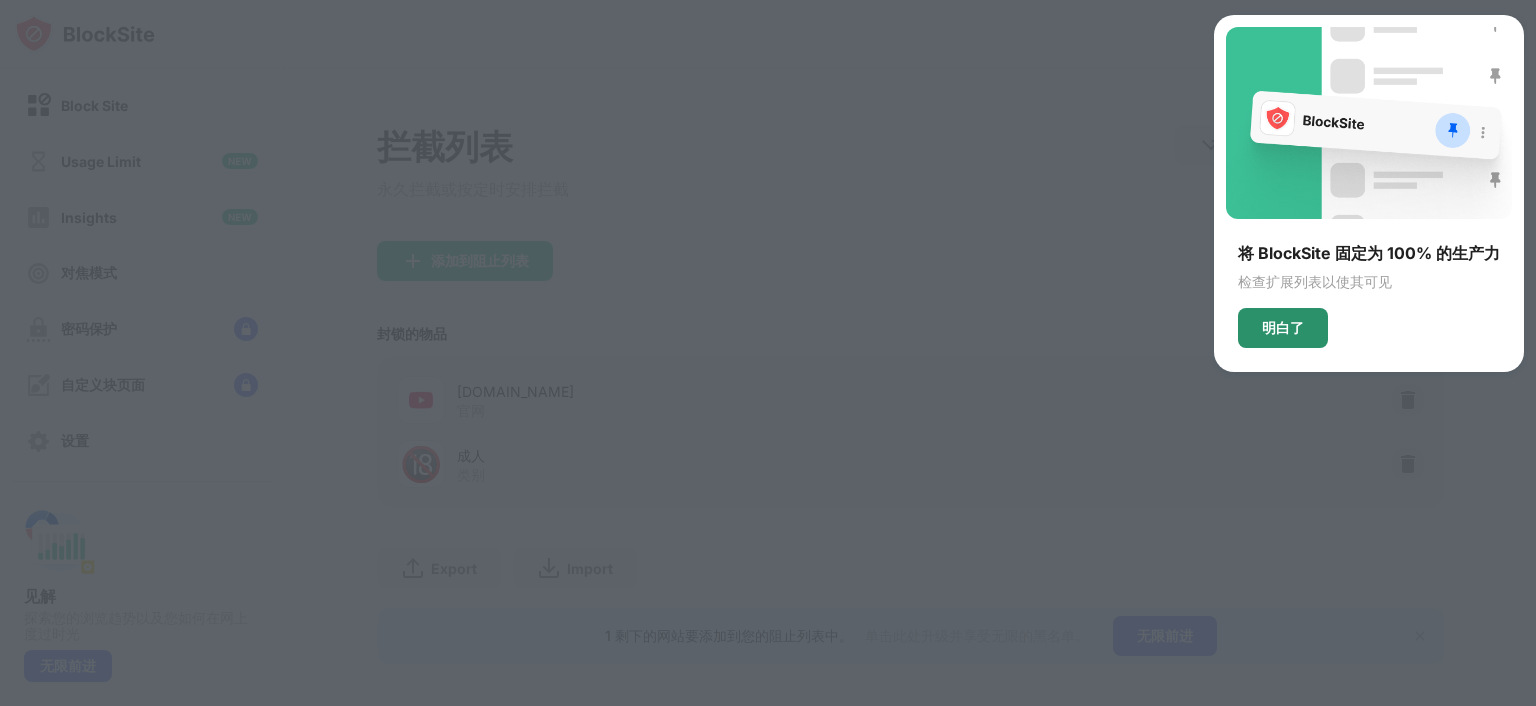 click on "明白了" at bounding box center (1283, 328) 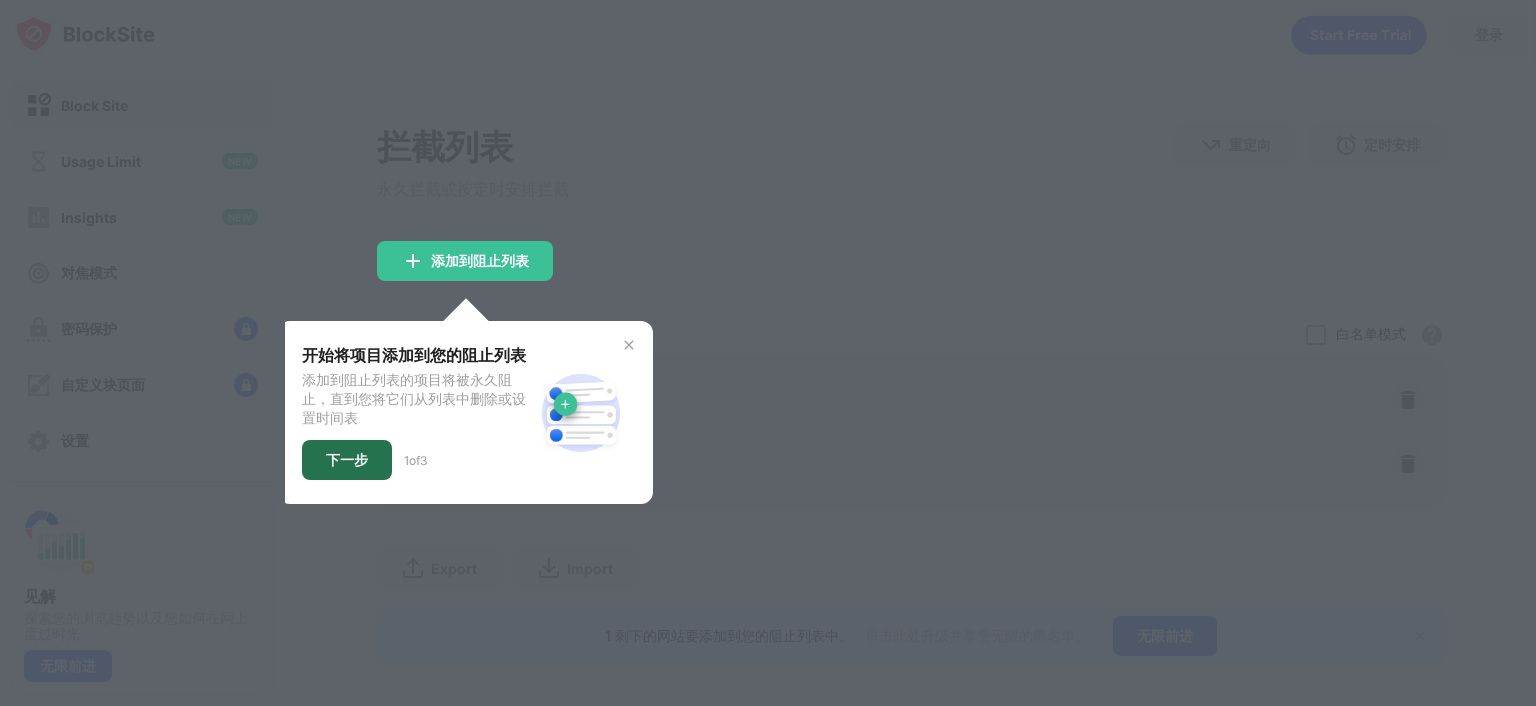 click on "下一步" at bounding box center (347, 460) 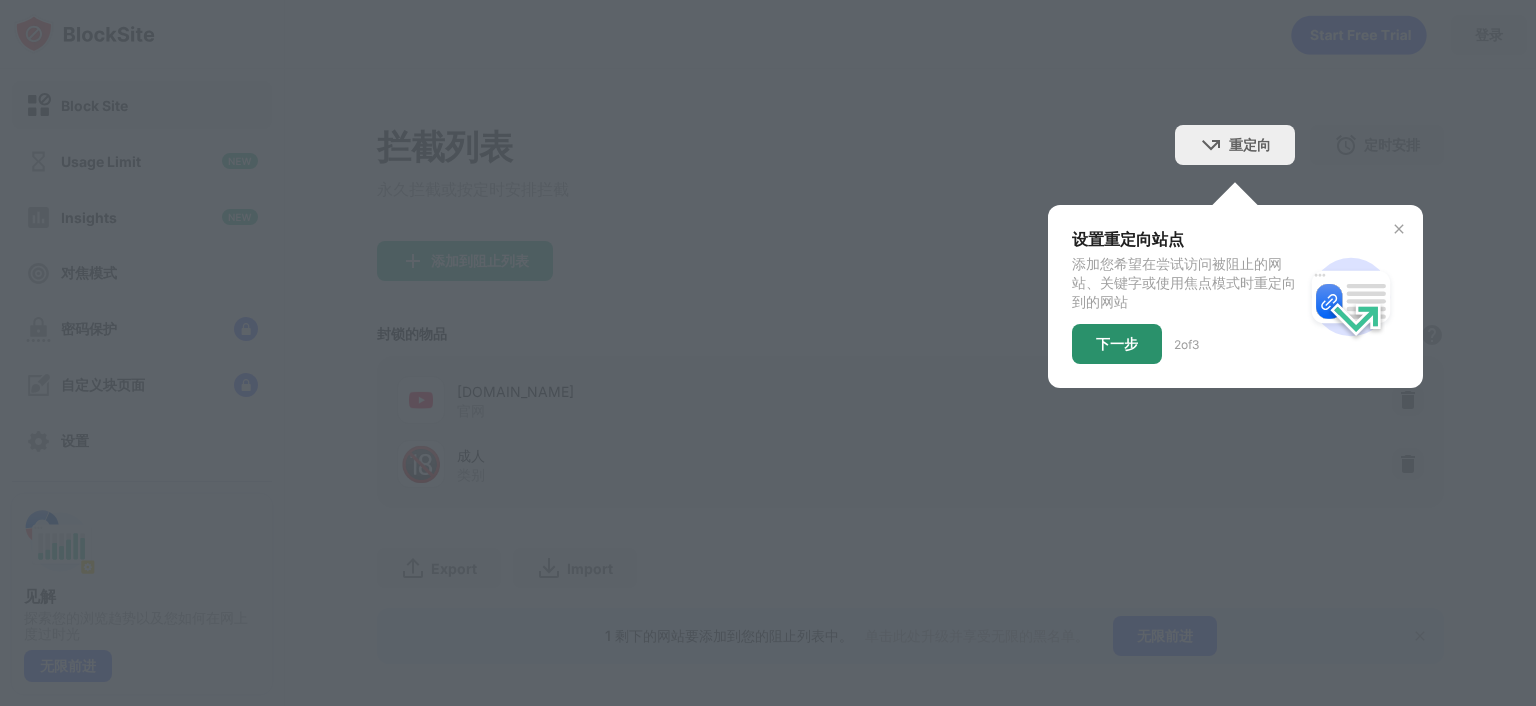 click on "下一步" at bounding box center [1117, 344] 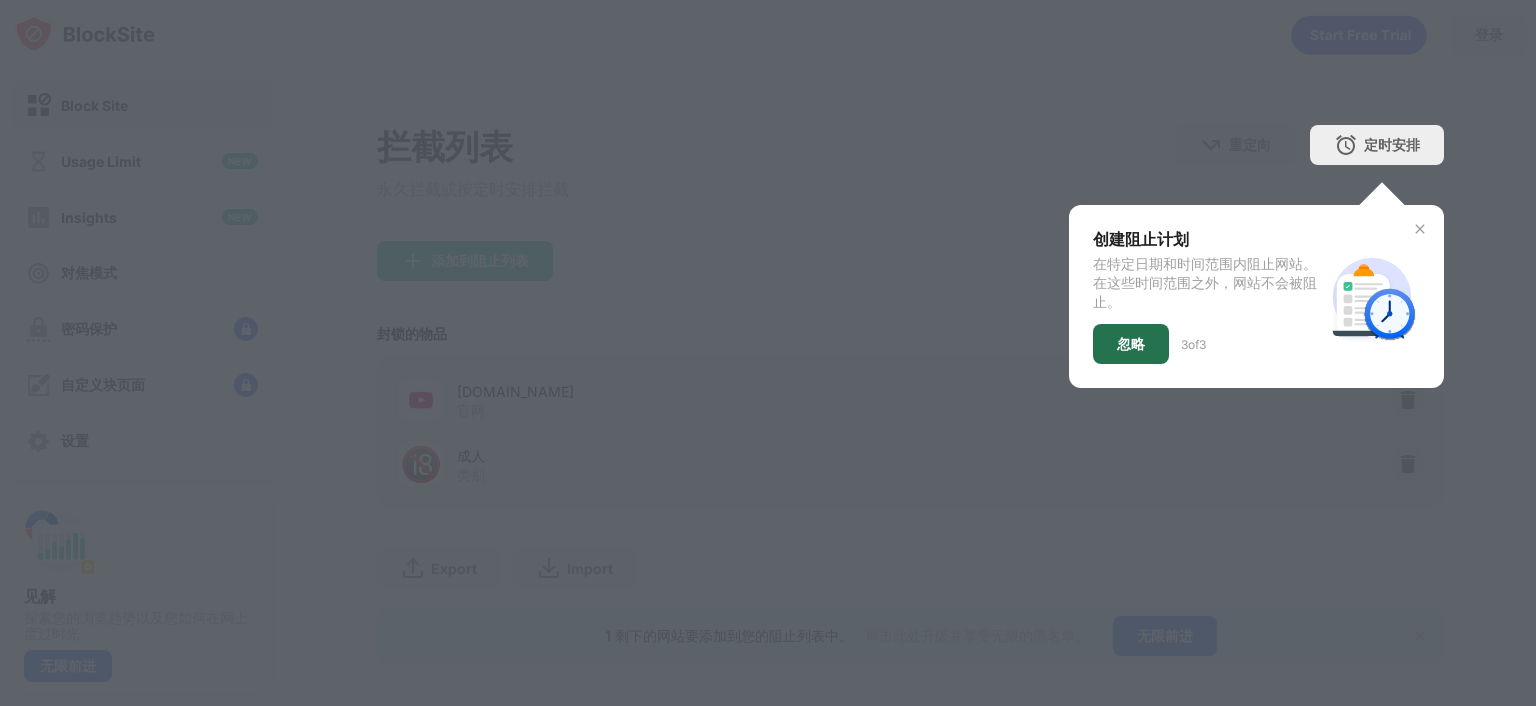 click on "忽略" at bounding box center (1131, 344) 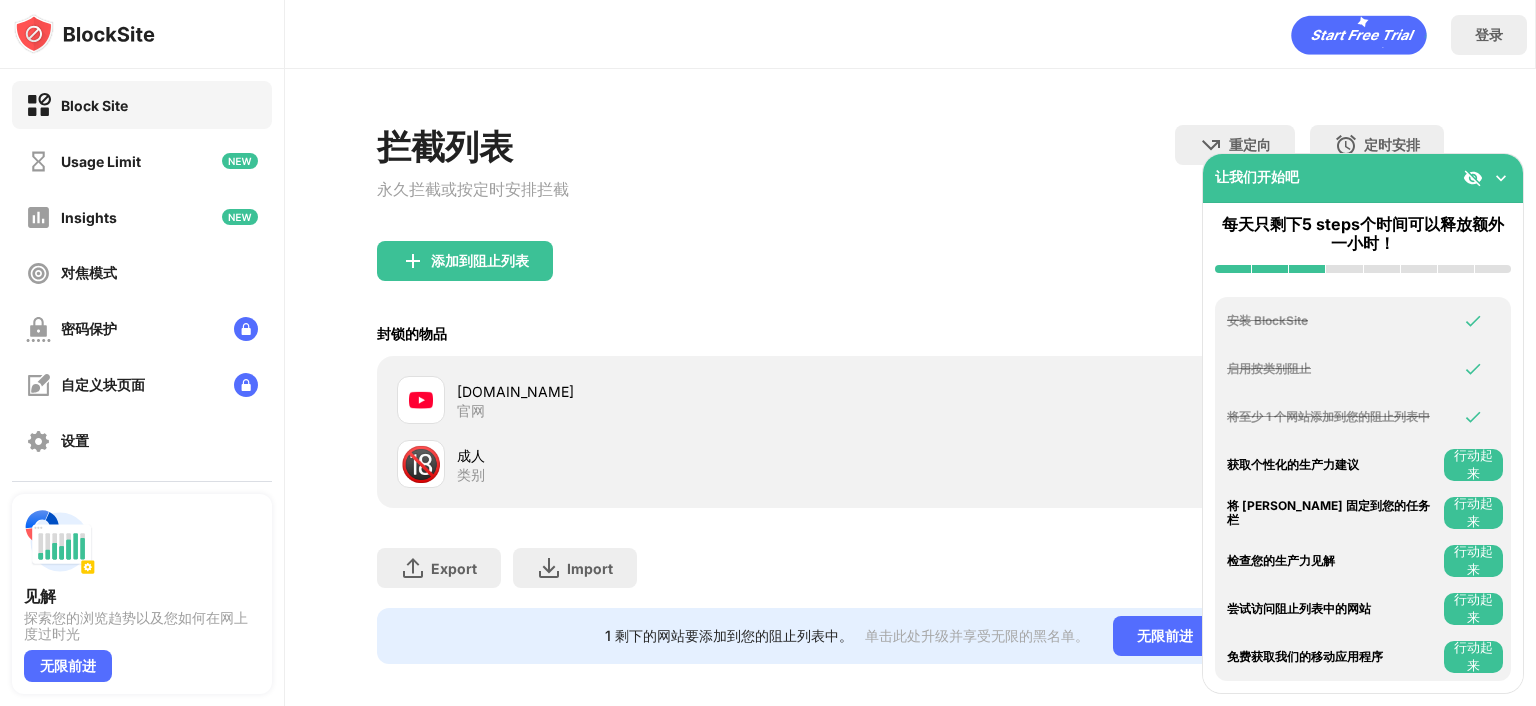 click at bounding box center (1501, 178) 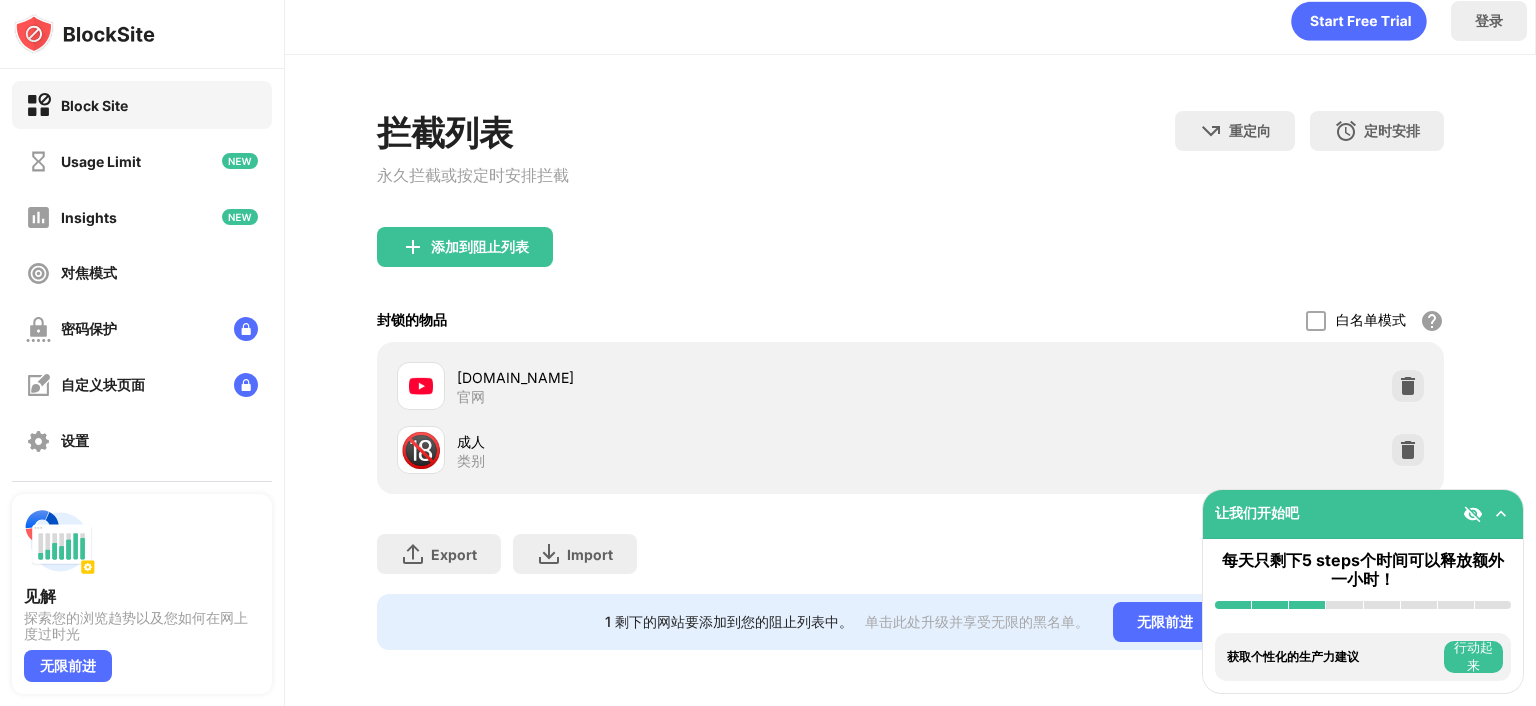 scroll, scrollTop: 34, scrollLeft: 0, axis: vertical 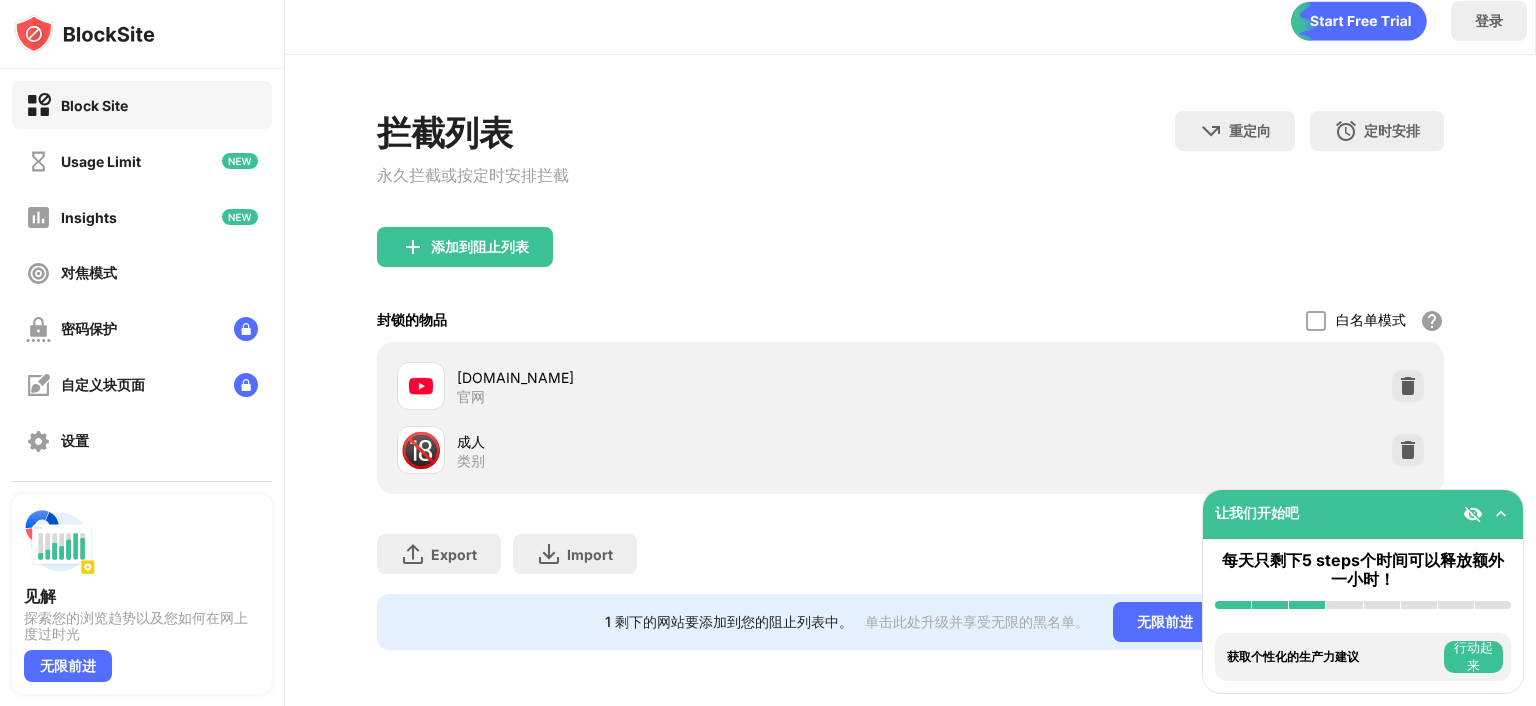 click on "行动起来" at bounding box center (1473, 657) 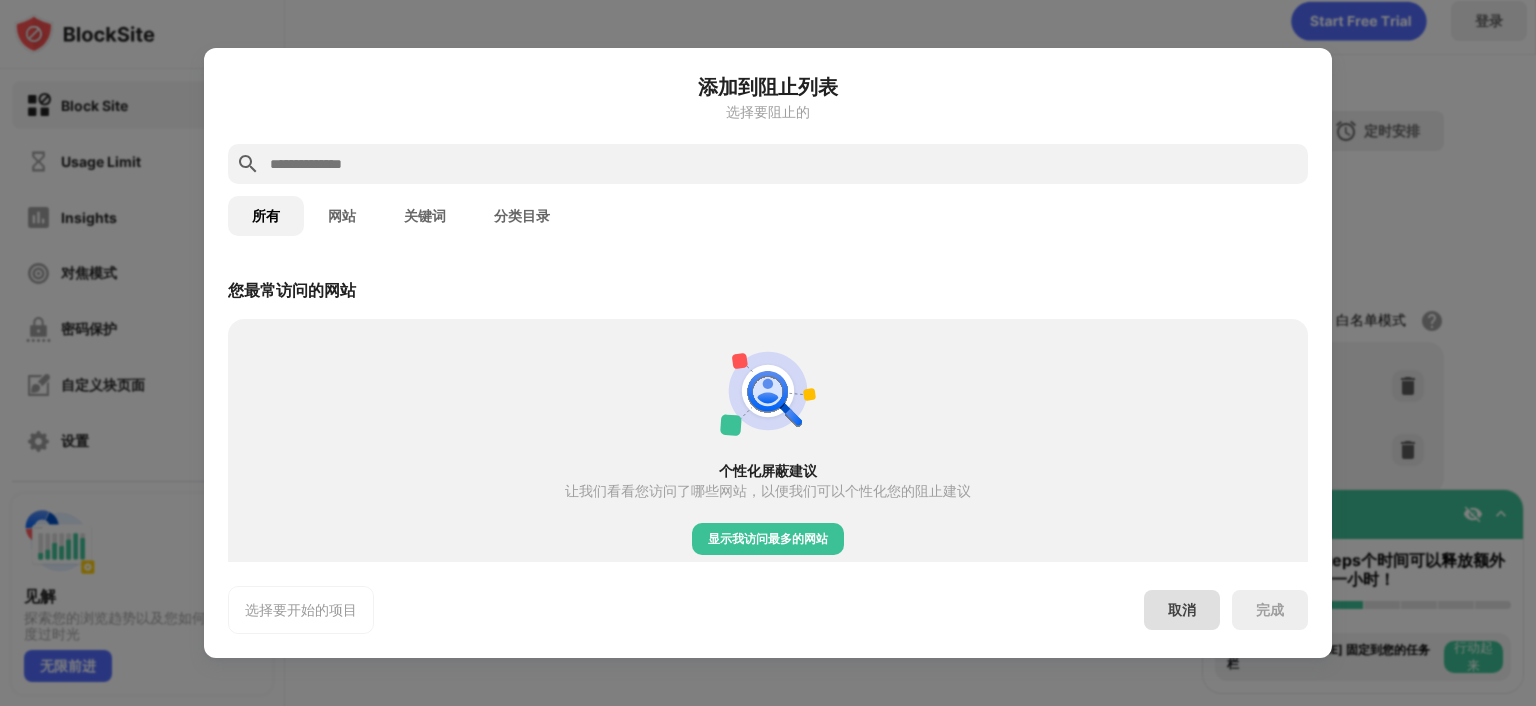 scroll, scrollTop: 696, scrollLeft: 0, axis: vertical 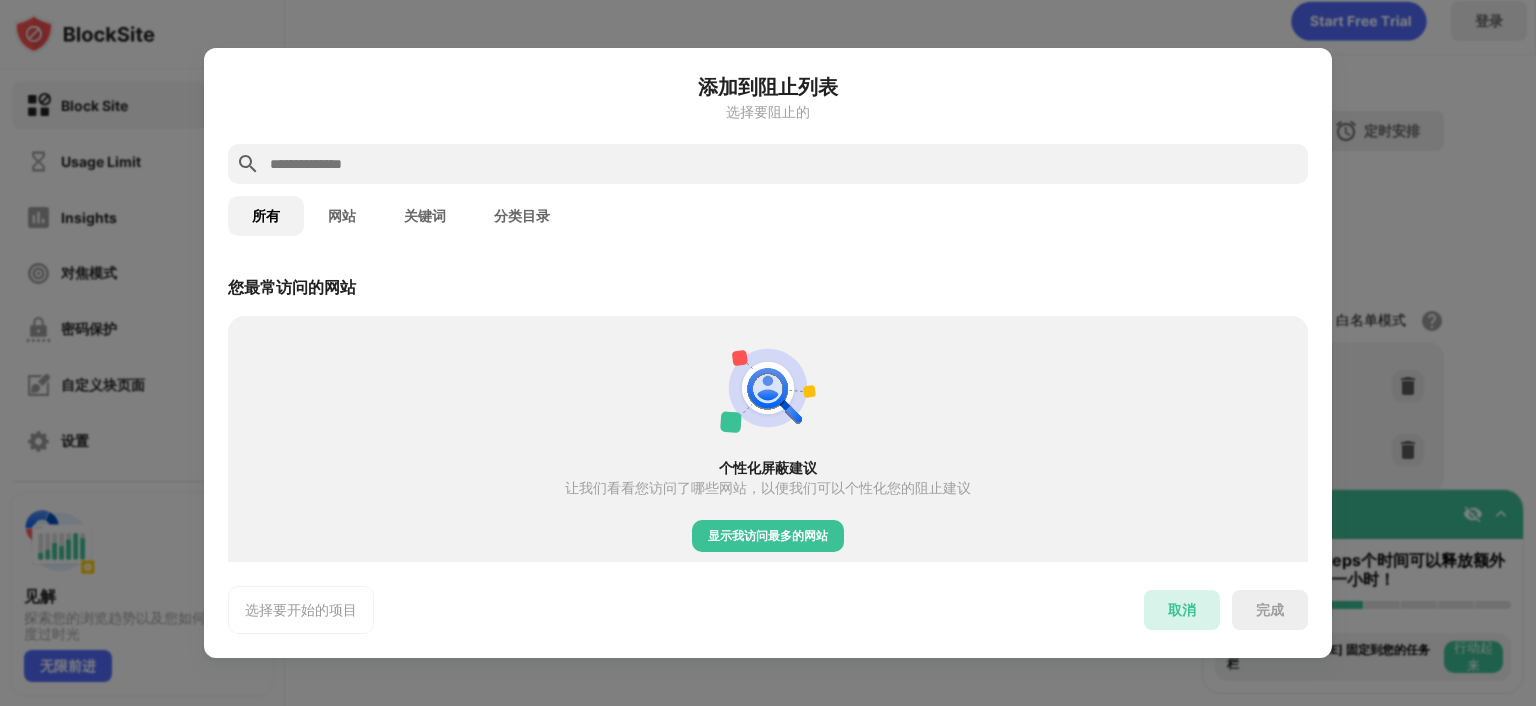 click on "取消" at bounding box center [1182, 610] 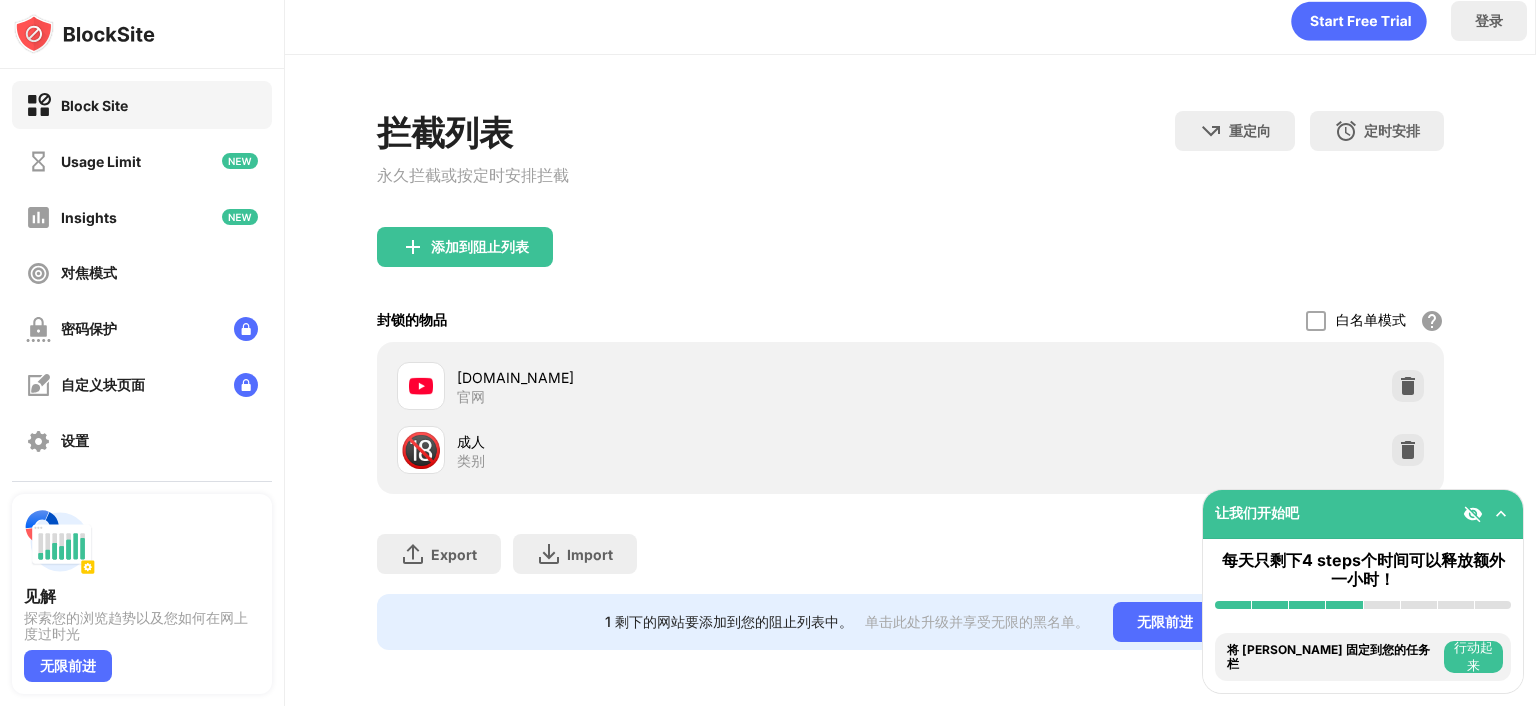 click at bounding box center (1501, 514) 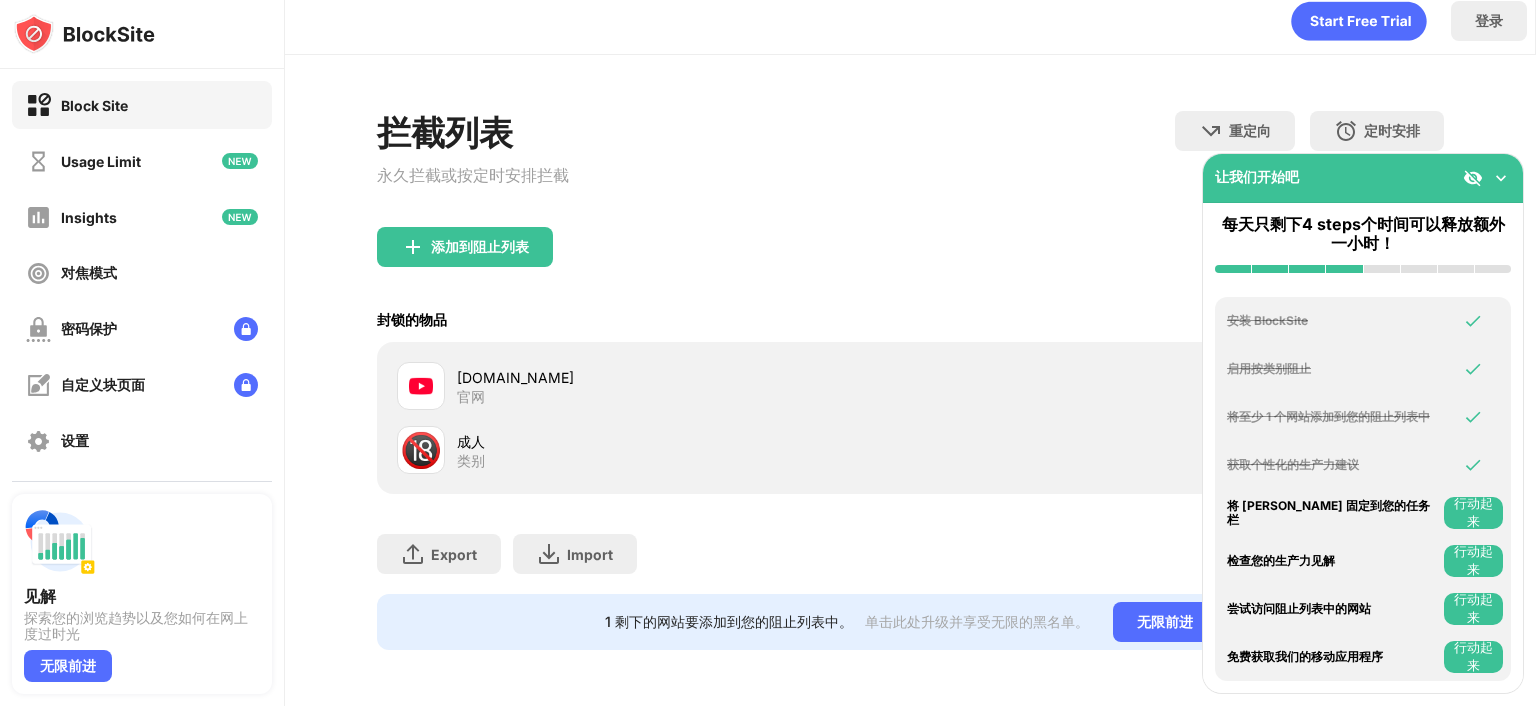 click at bounding box center [1501, 178] 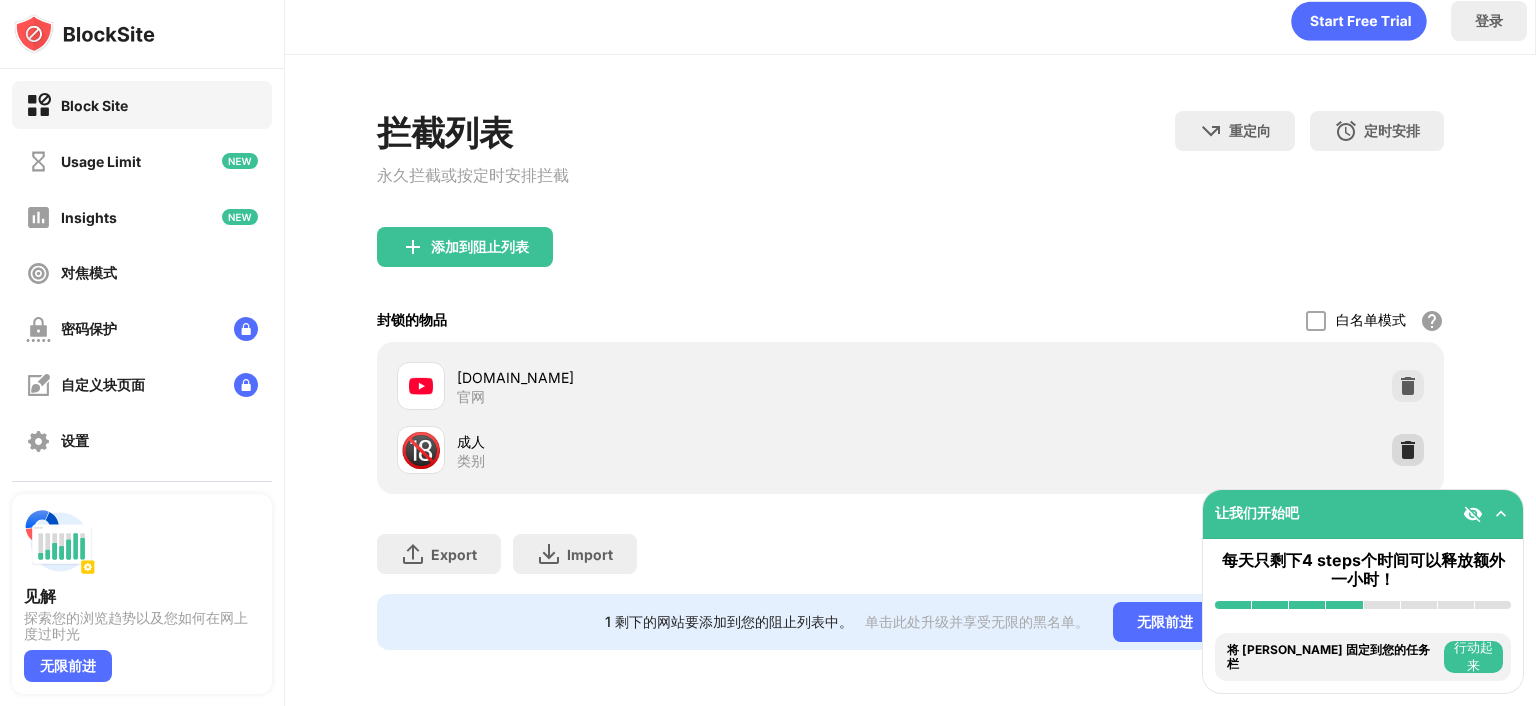 click at bounding box center (1408, 450) 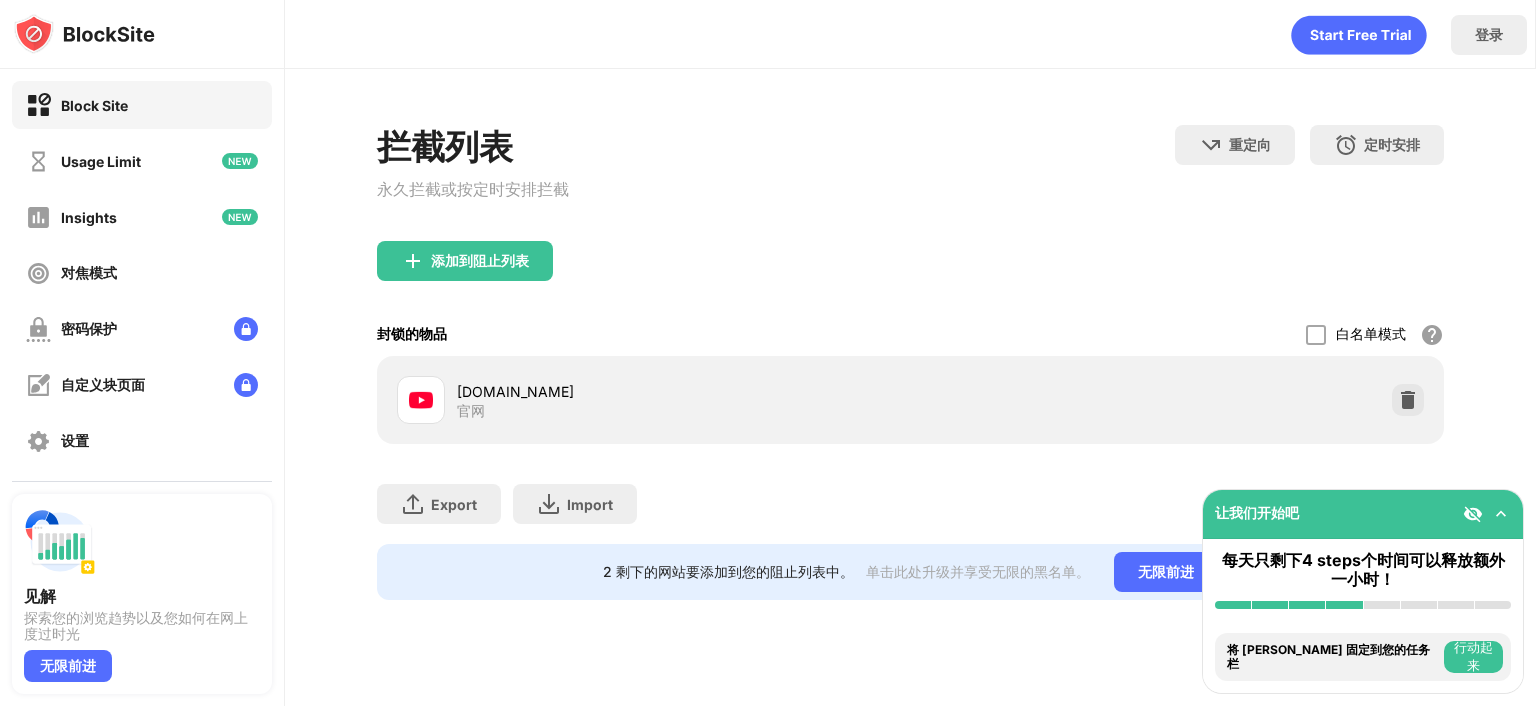 scroll, scrollTop: 0, scrollLeft: 0, axis: both 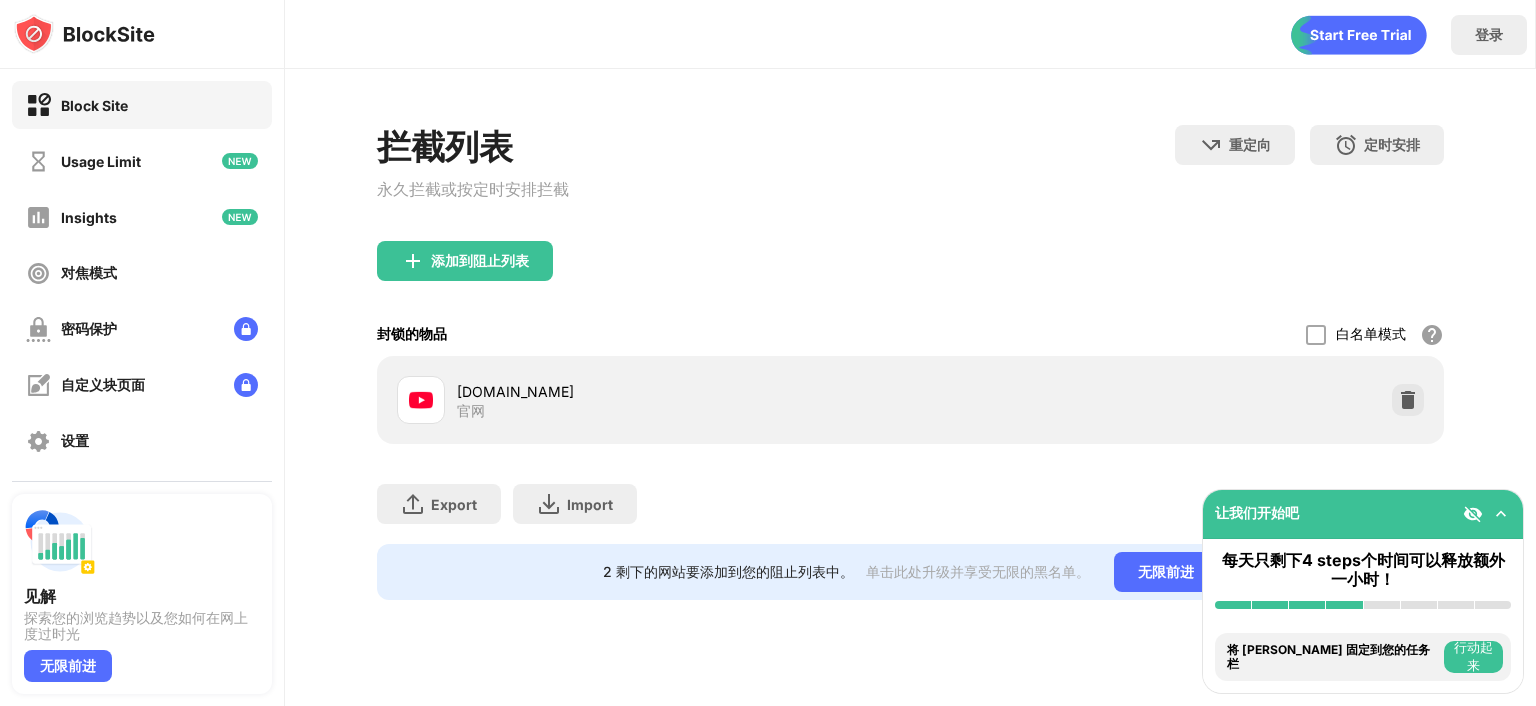 click on "添加到阻止列表" at bounding box center [910, 277] 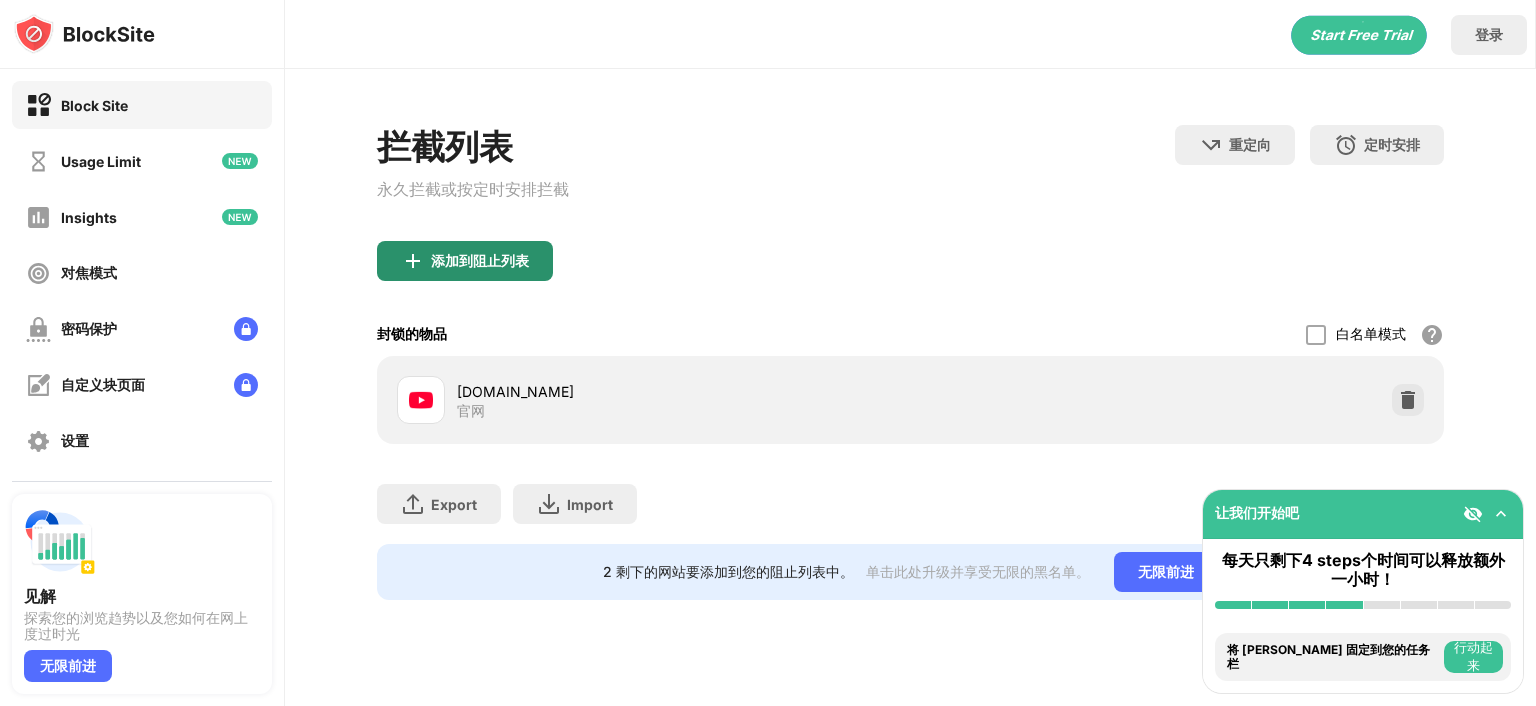 click on "添加到阻止列表" at bounding box center [480, 261] 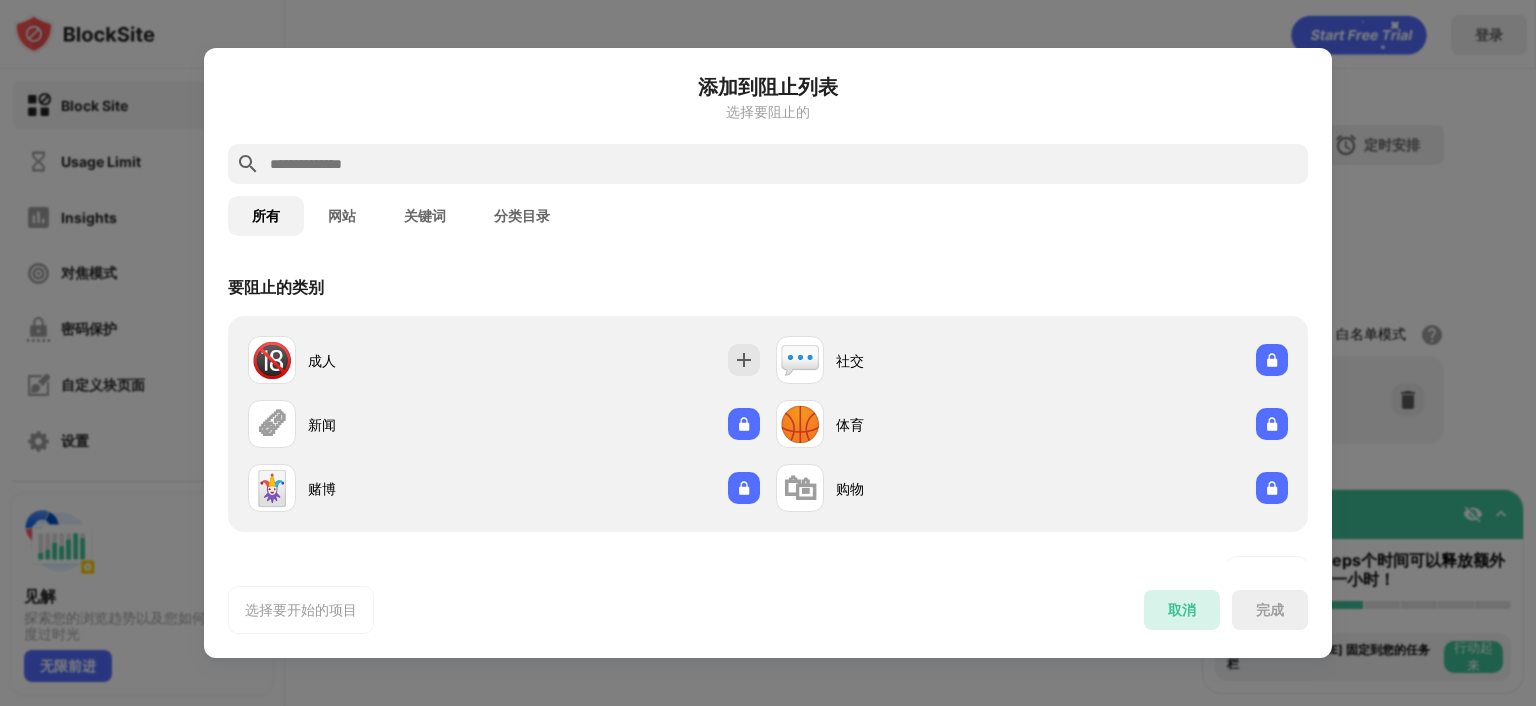 click on "取消" at bounding box center [1182, 610] 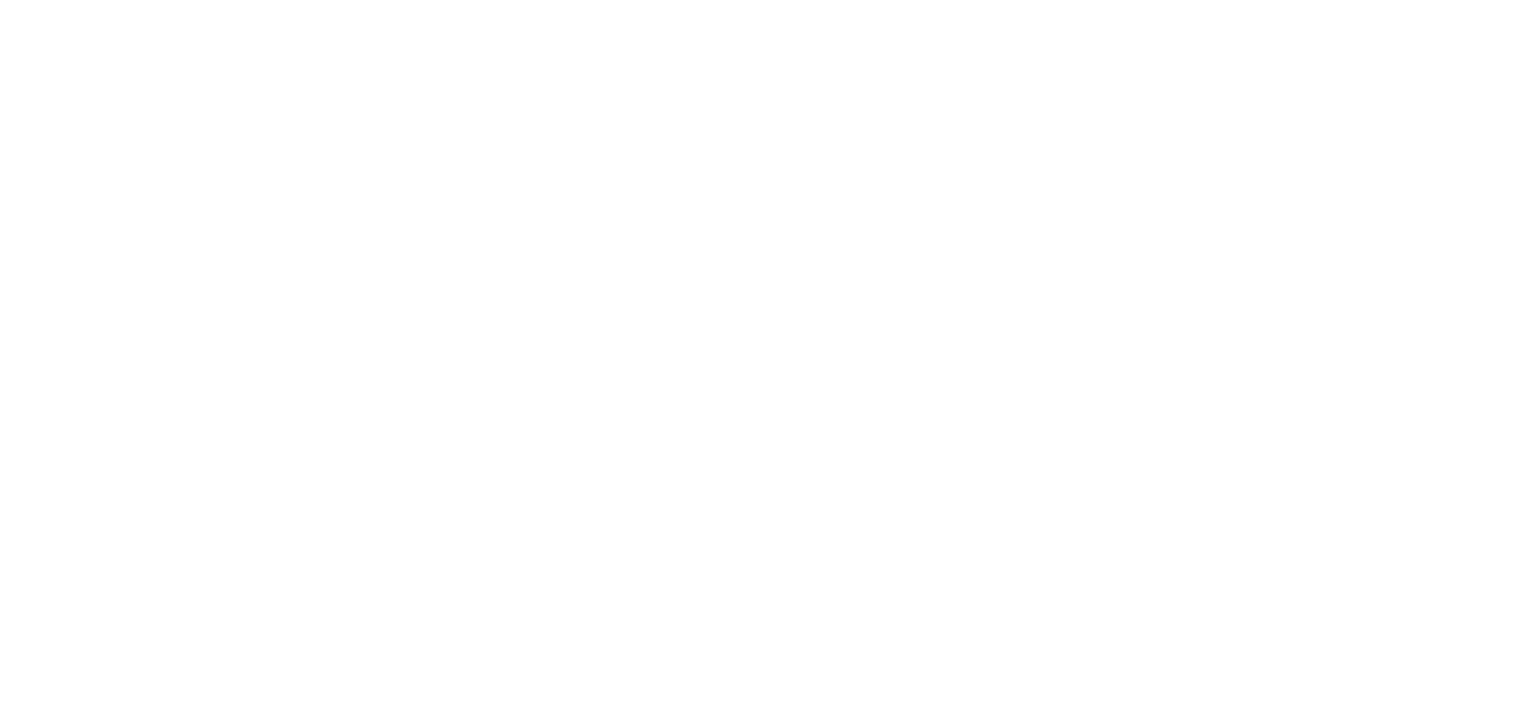 scroll, scrollTop: 0, scrollLeft: 0, axis: both 